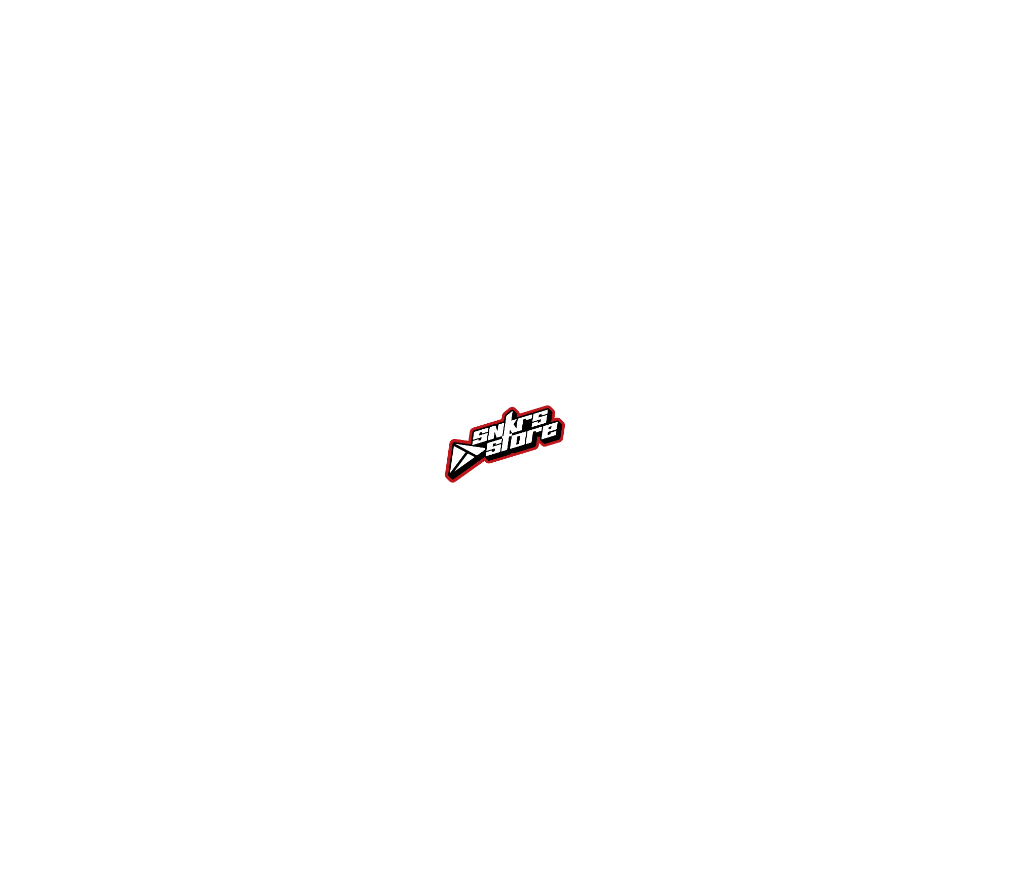 scroll, scrollTop: 0, scrollLeft: 0, axis: both 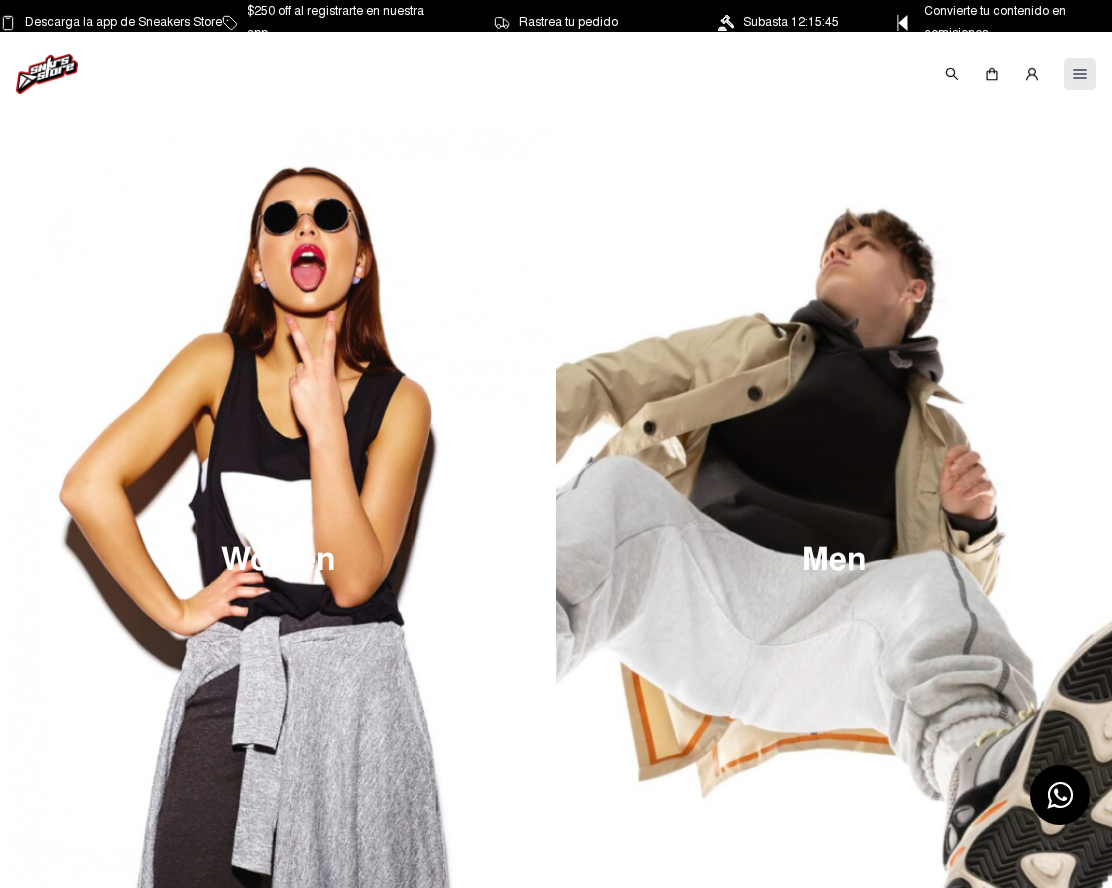 click 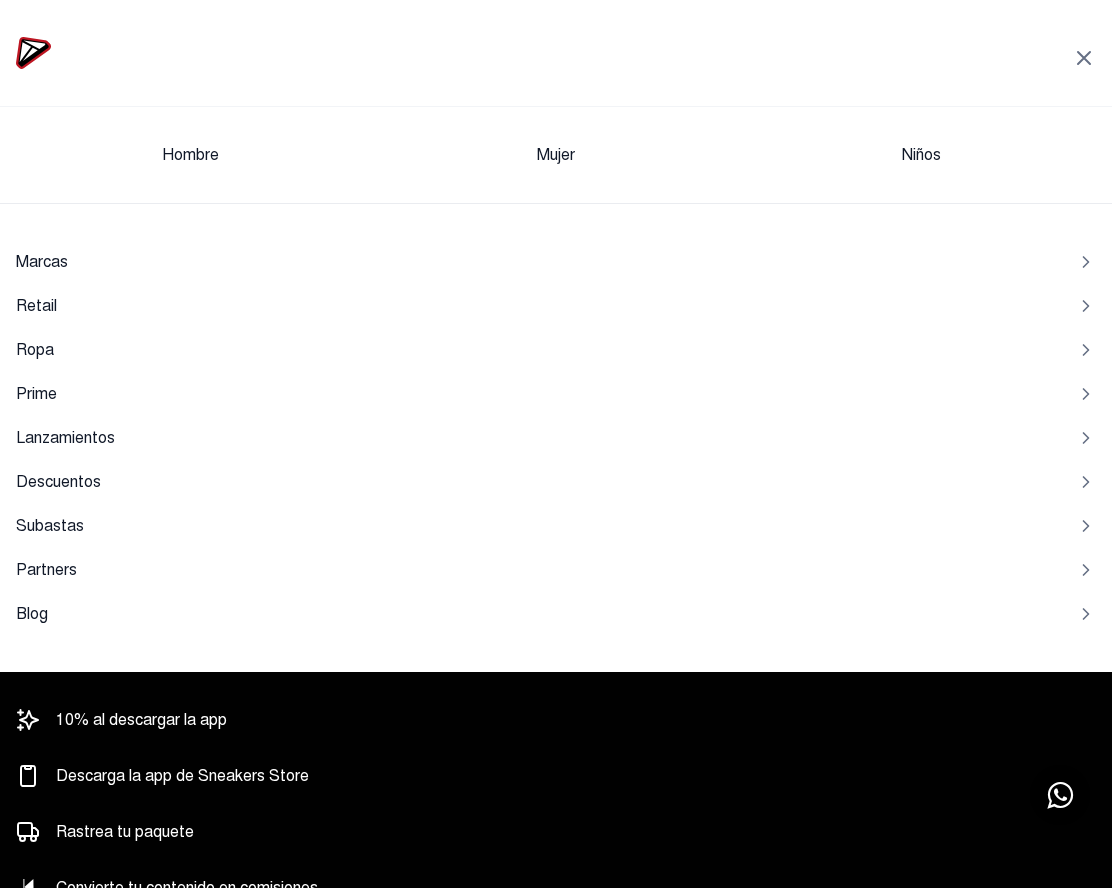 click on "Hombre" 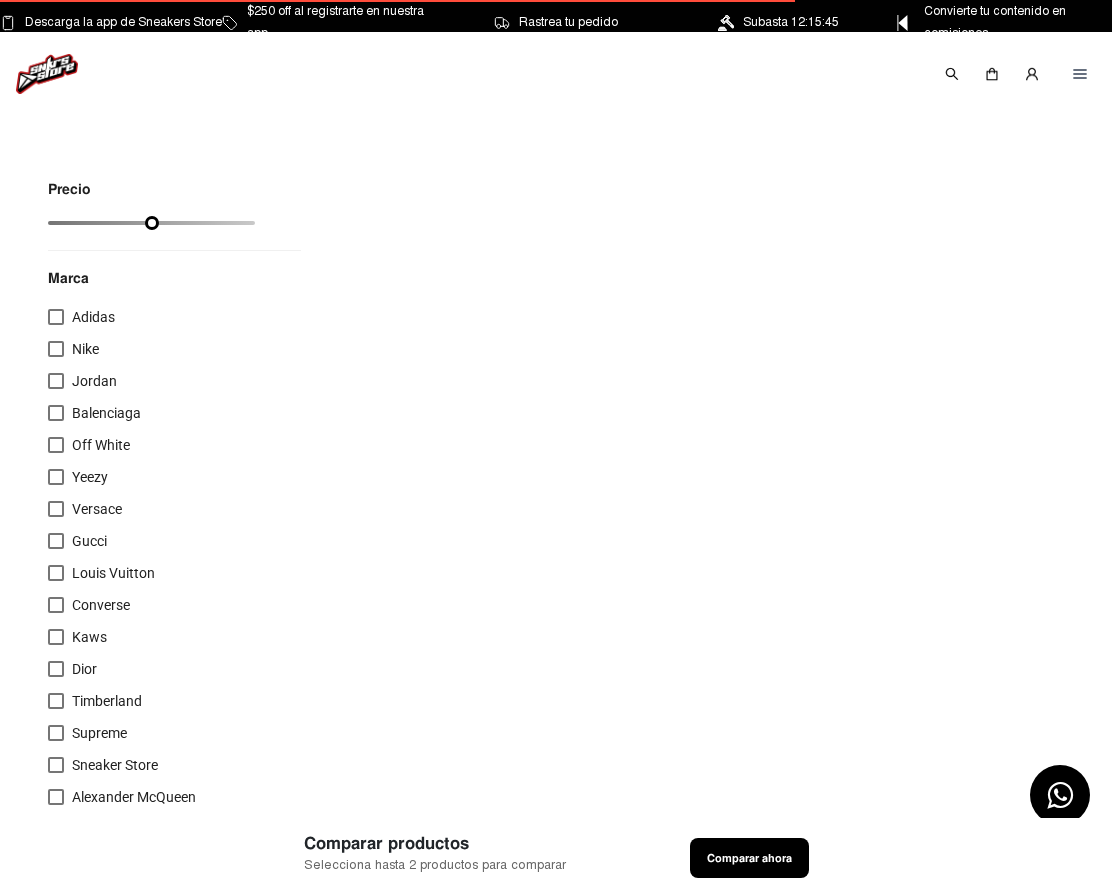 click at bounding box center [56, 317] 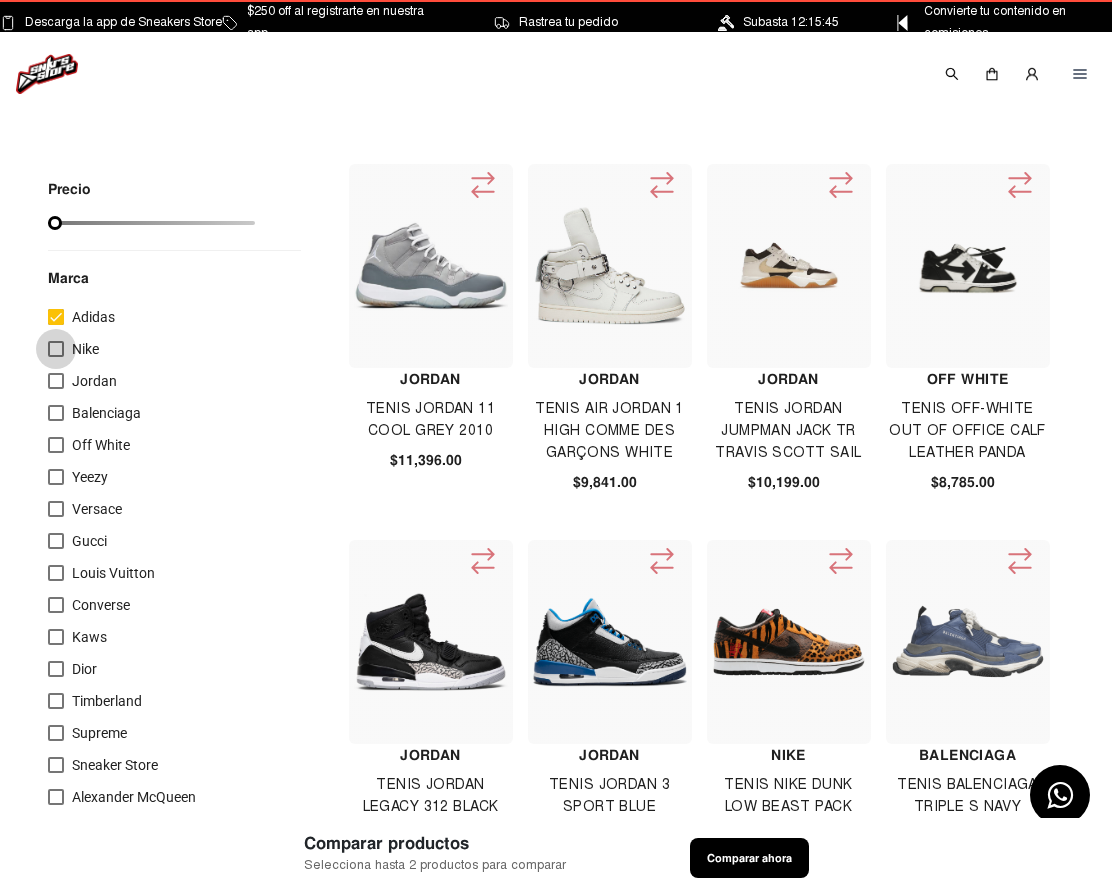 click at bounding box center (56, 349) 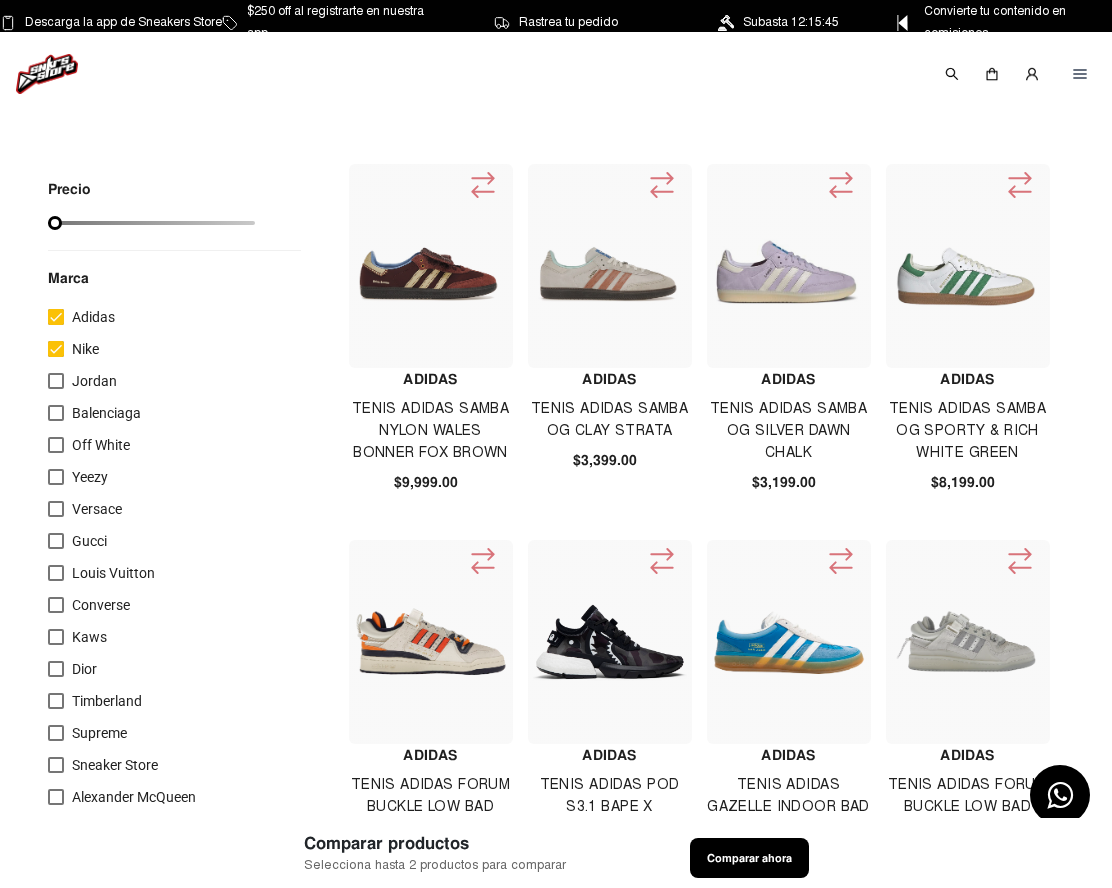 click at bounding box center [56, 381] 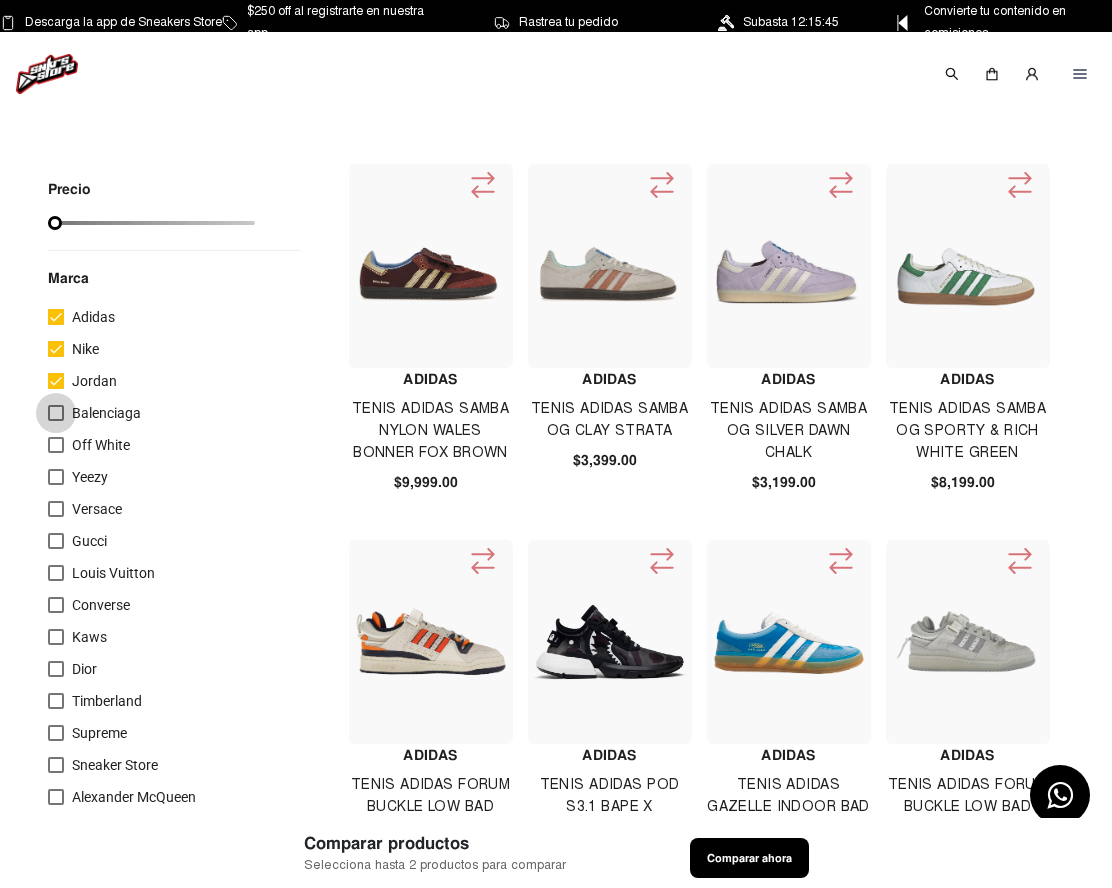 click at bounding box center [56, 413] 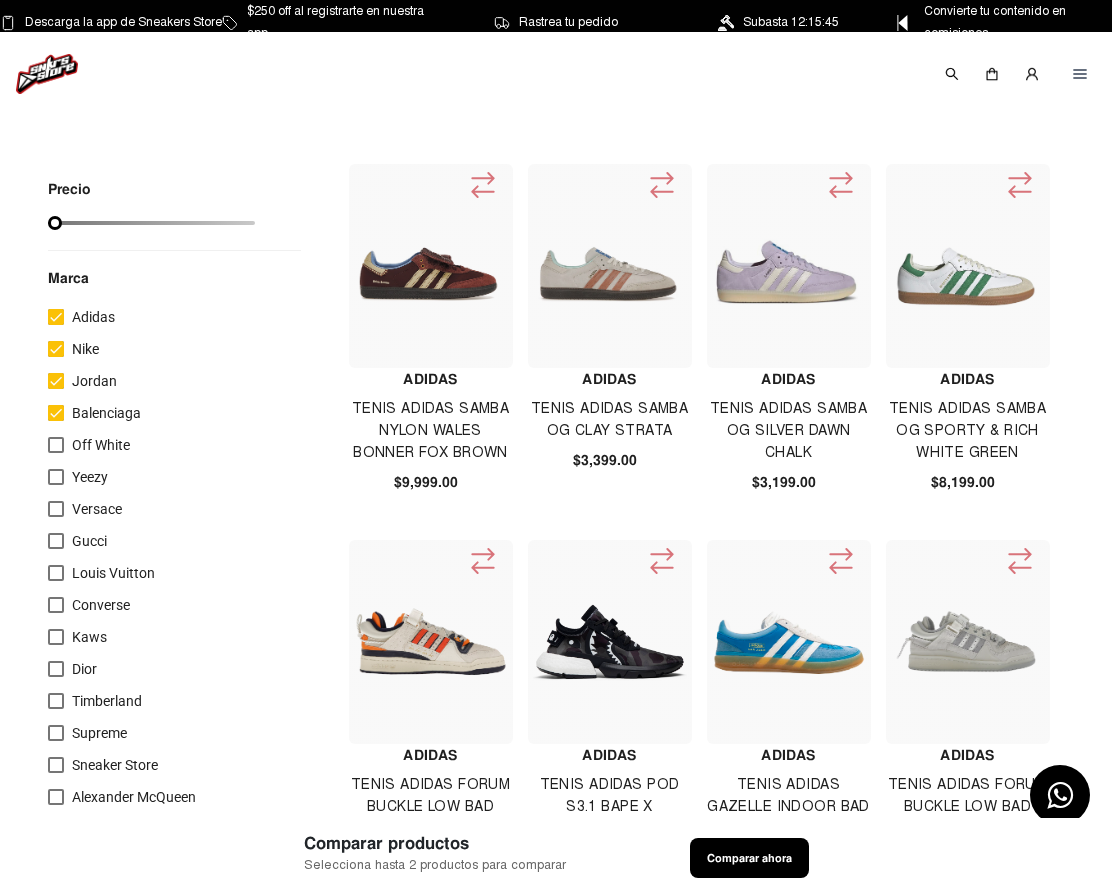 click at bounding box center (56, 445) 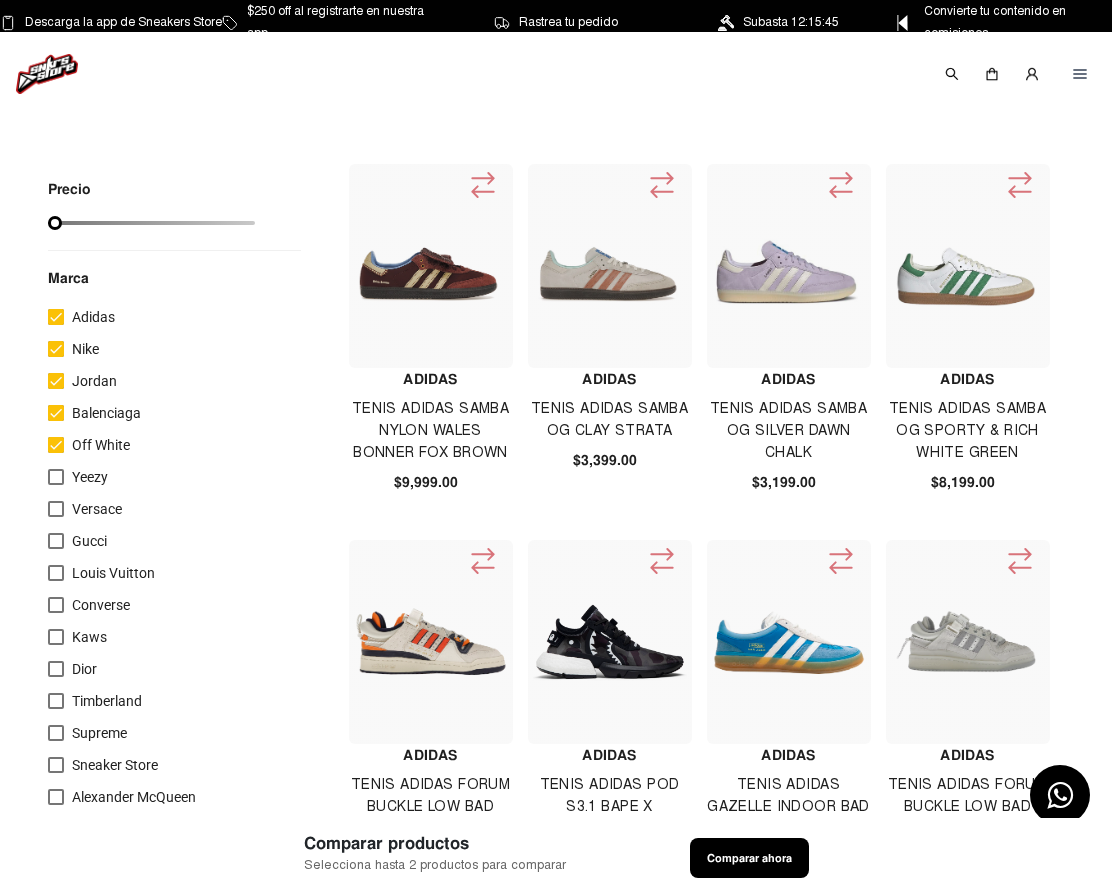 click on "Yeezy" at bounding box center [78, 477] 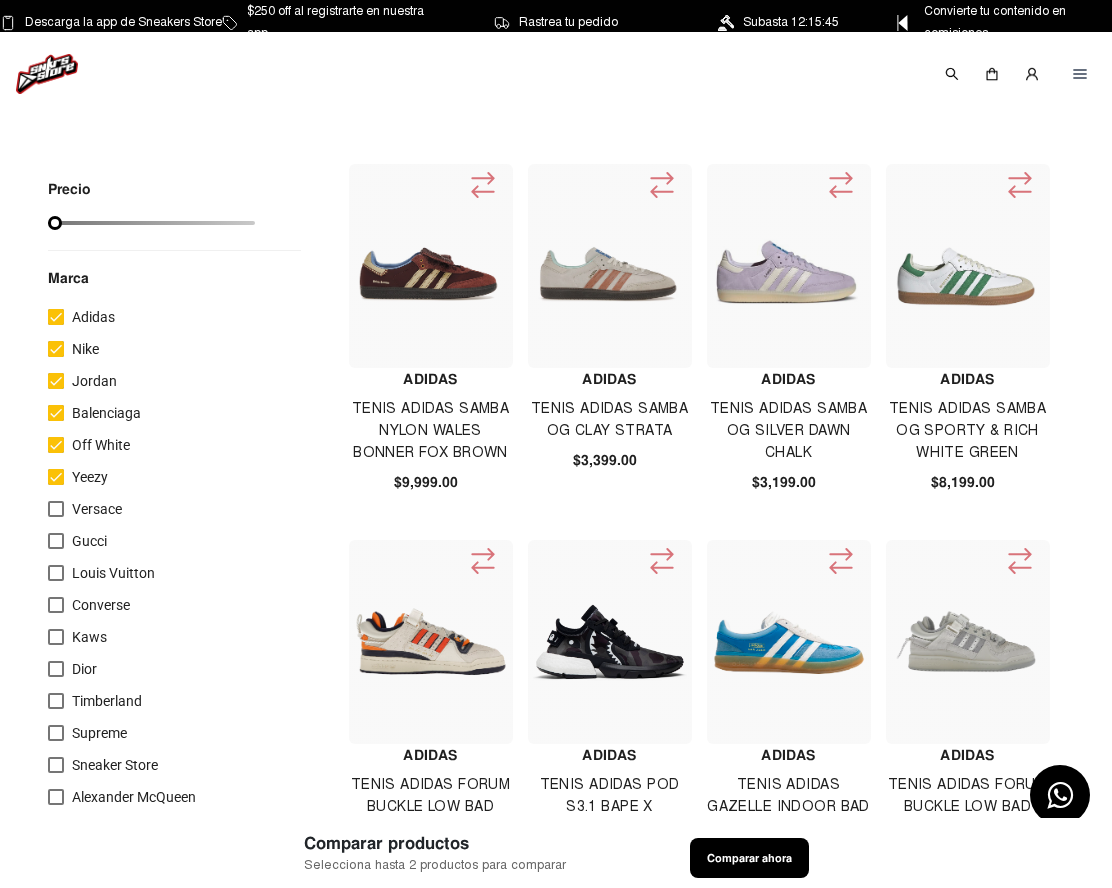click at bounding box center [56, 509] 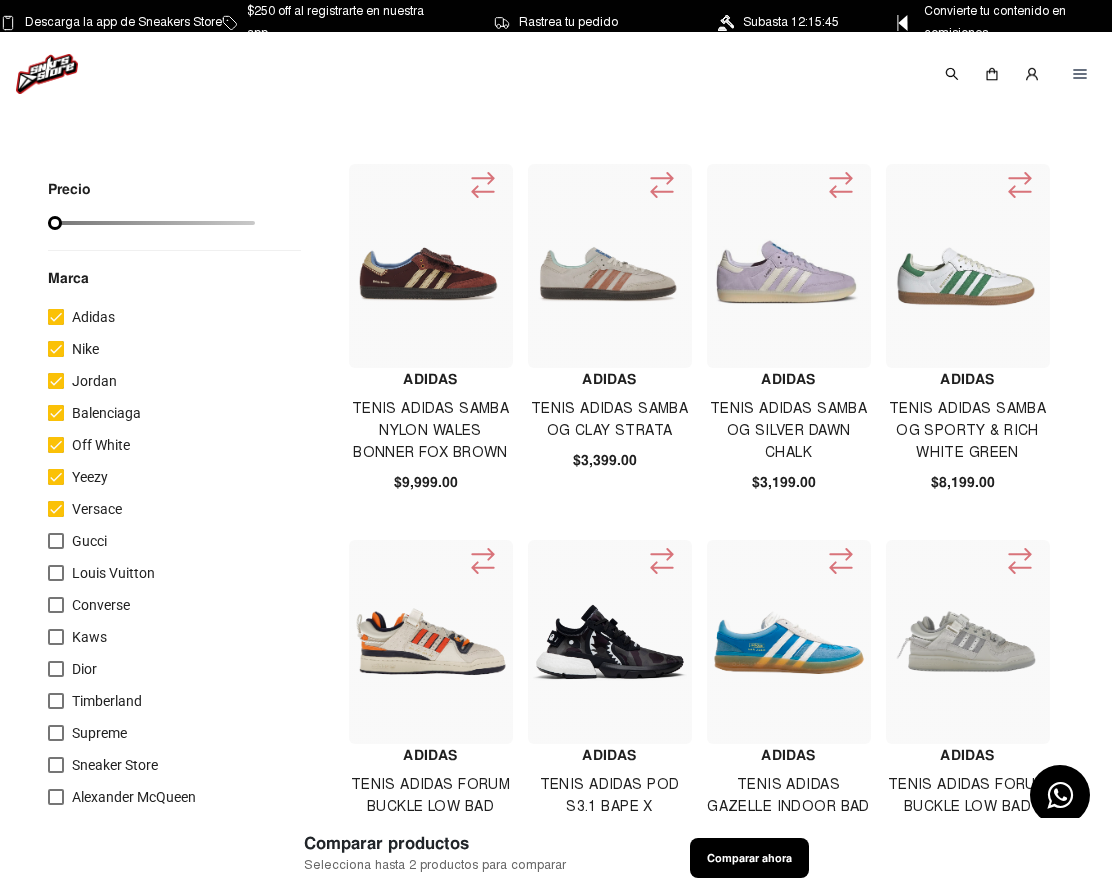 click at bounding box center (56, 541) 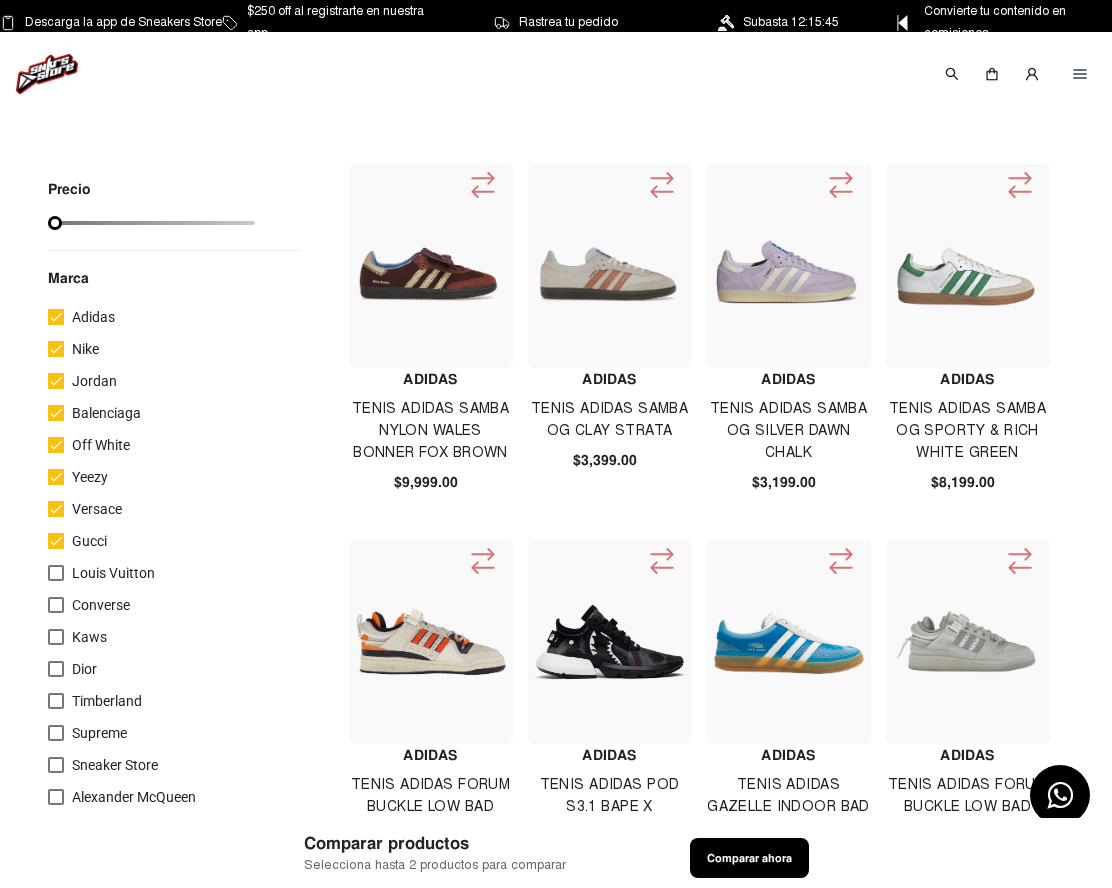 click at bounding box center [56, 573] 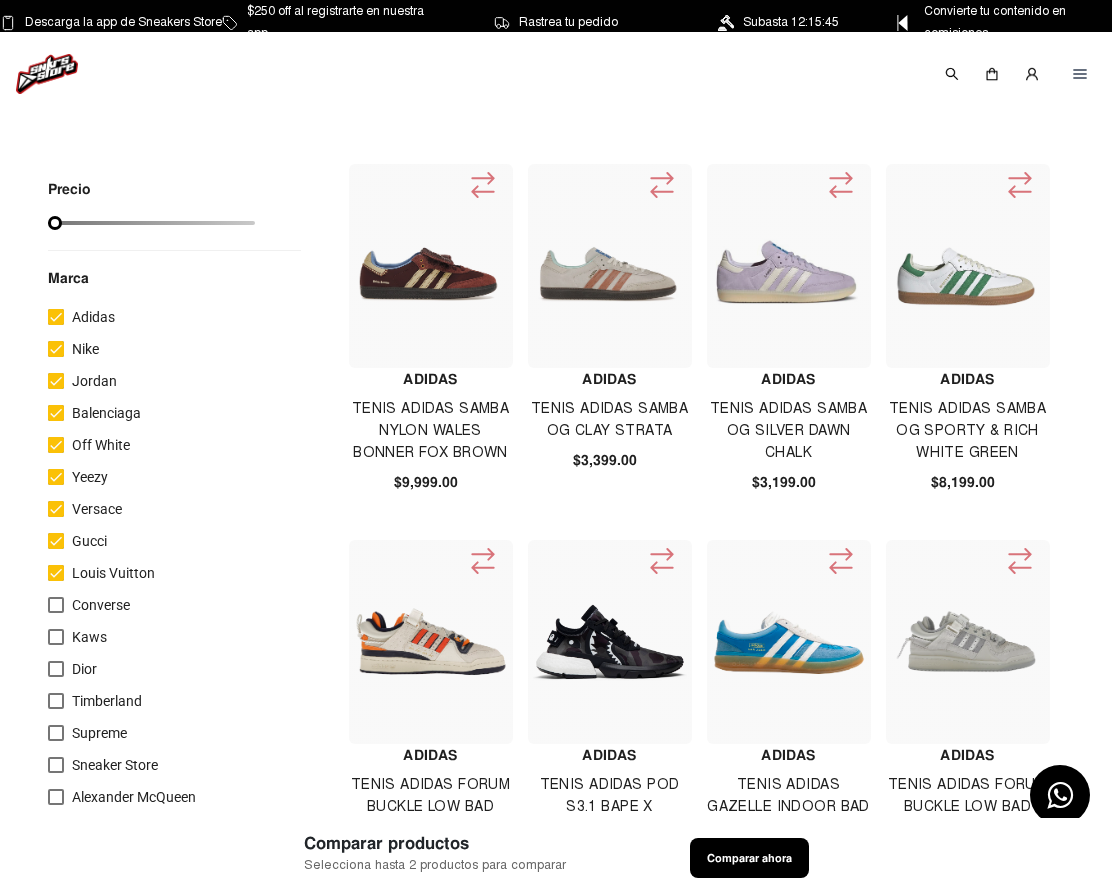 click at bounding box center [56, 605] 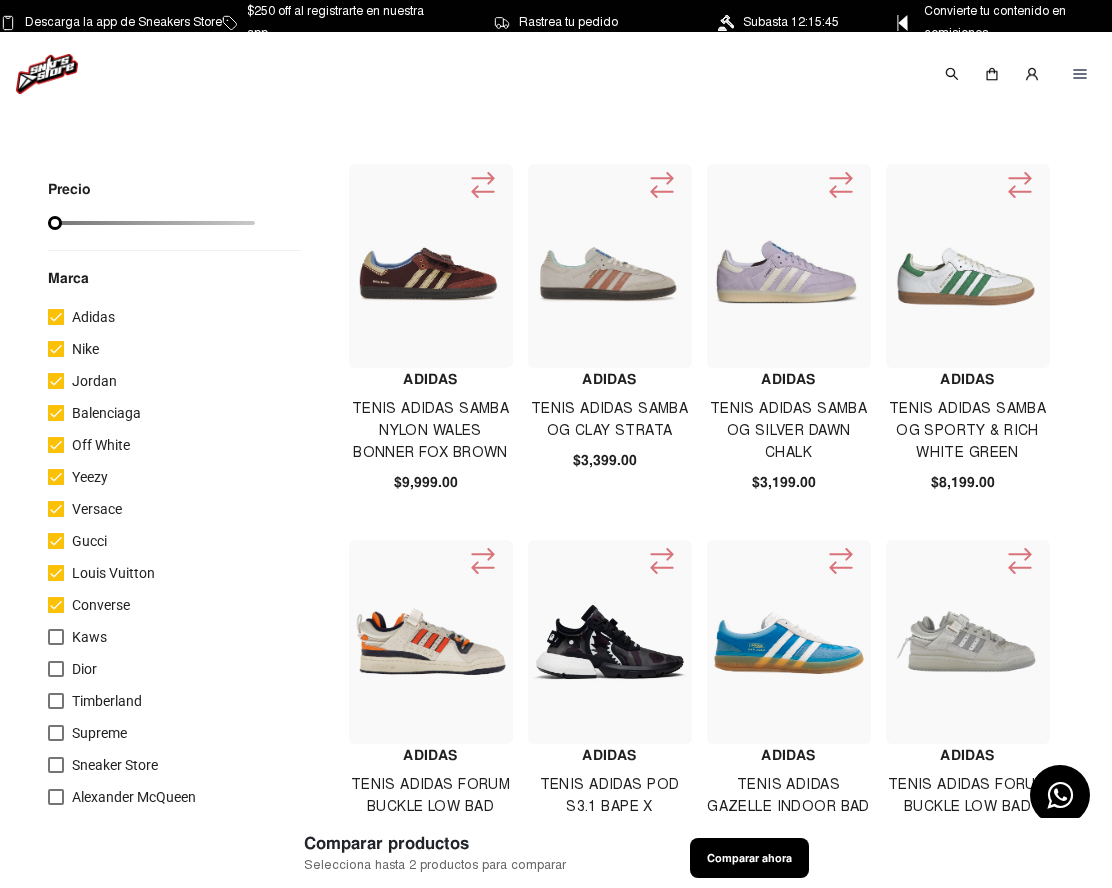 click at bounding box center [56, 637] 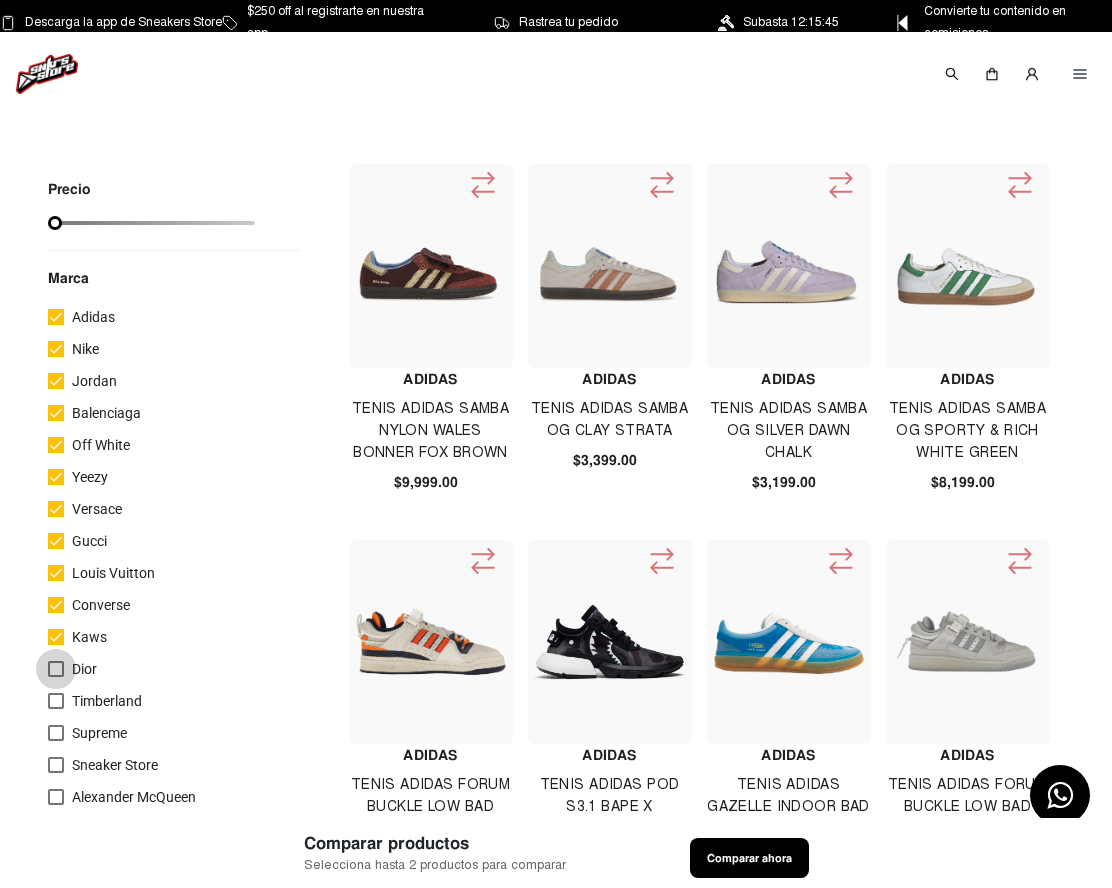 click at bounding box center (56, 669) 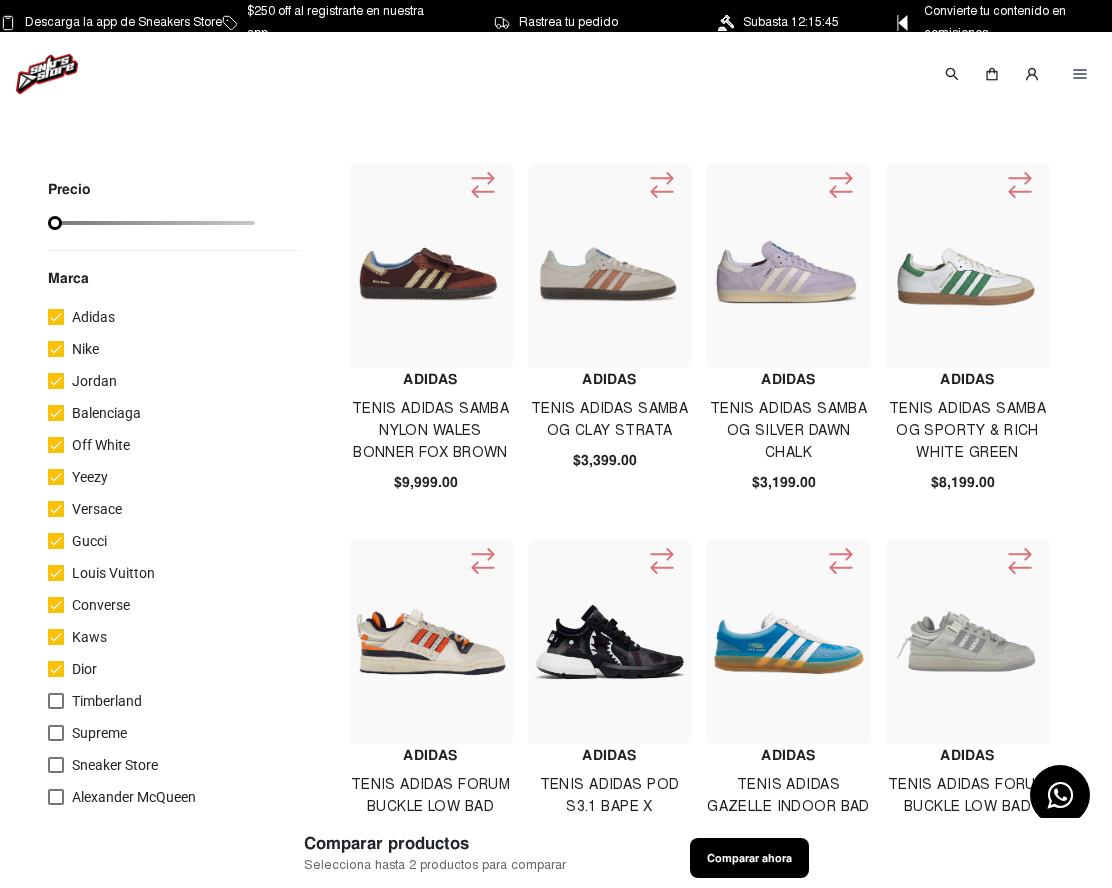 click at bounding box center (56, 701) 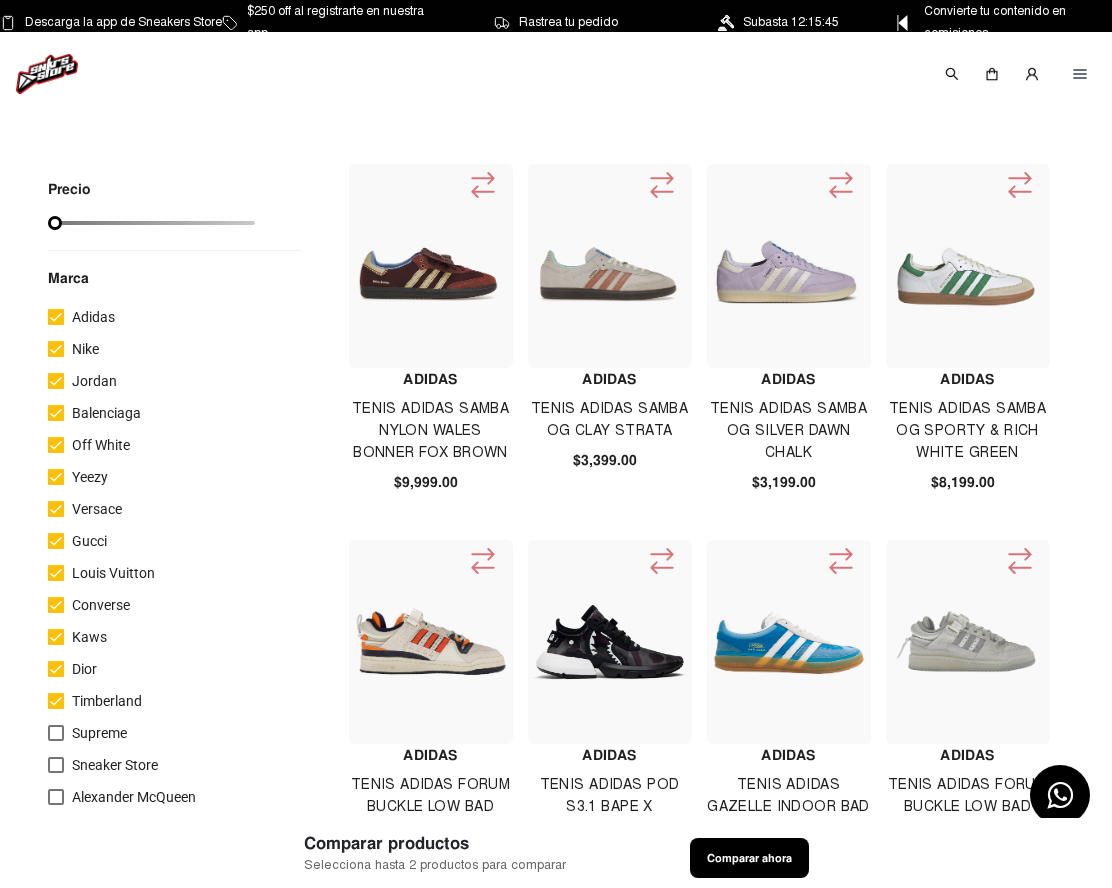 click at bounding box center [56, 733] 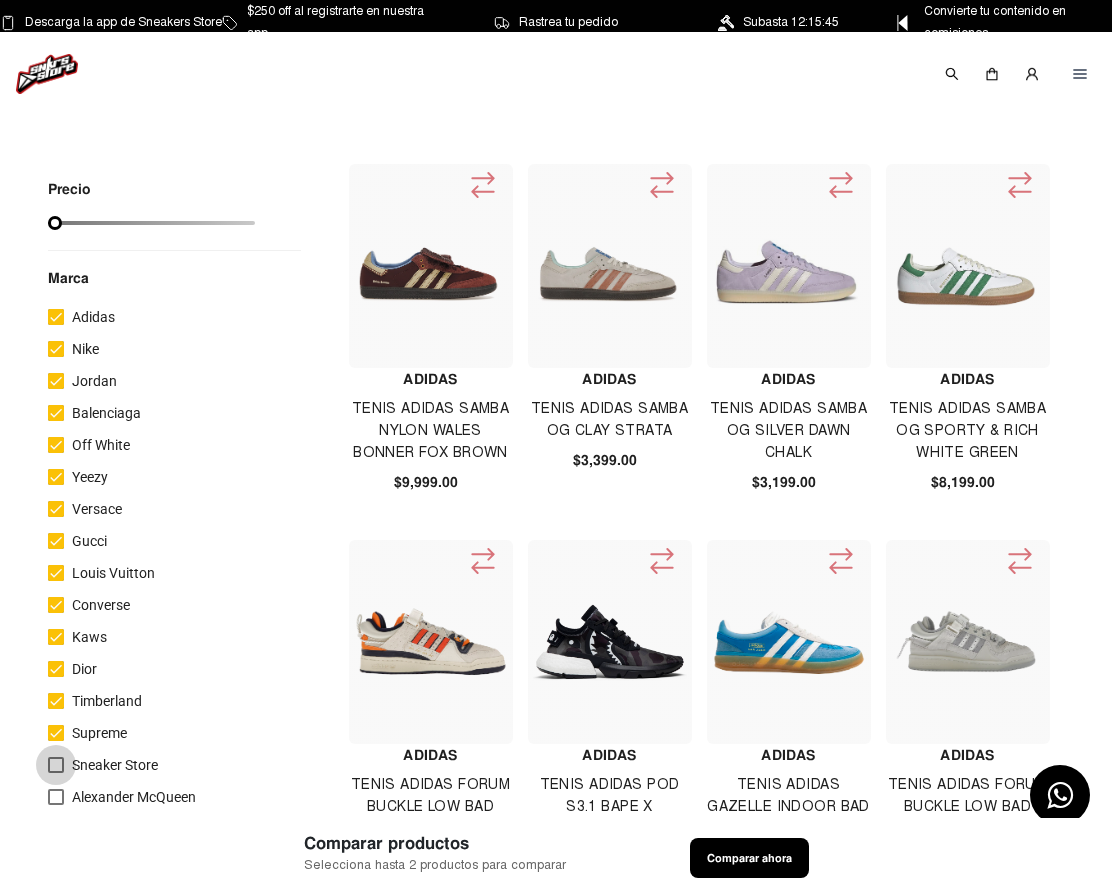 click at bounding box center [56, 765] 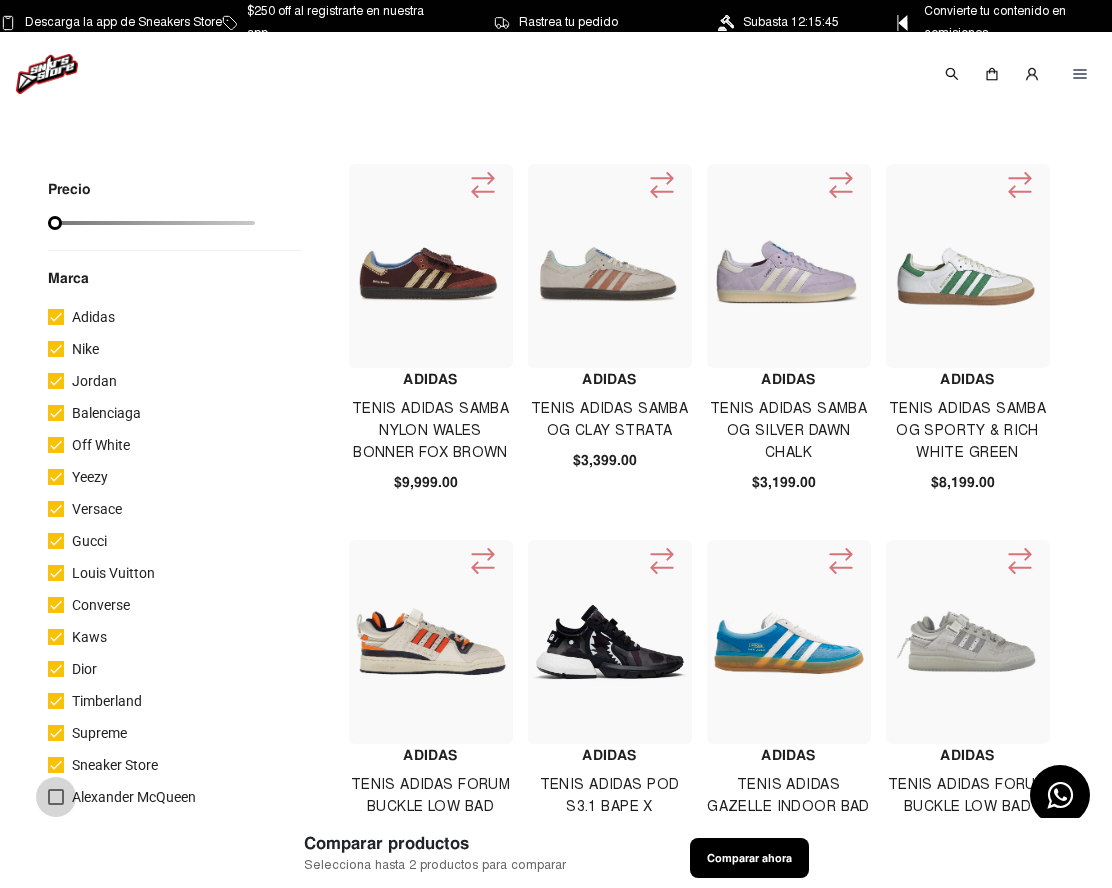 click at bounding box center [56, 797] 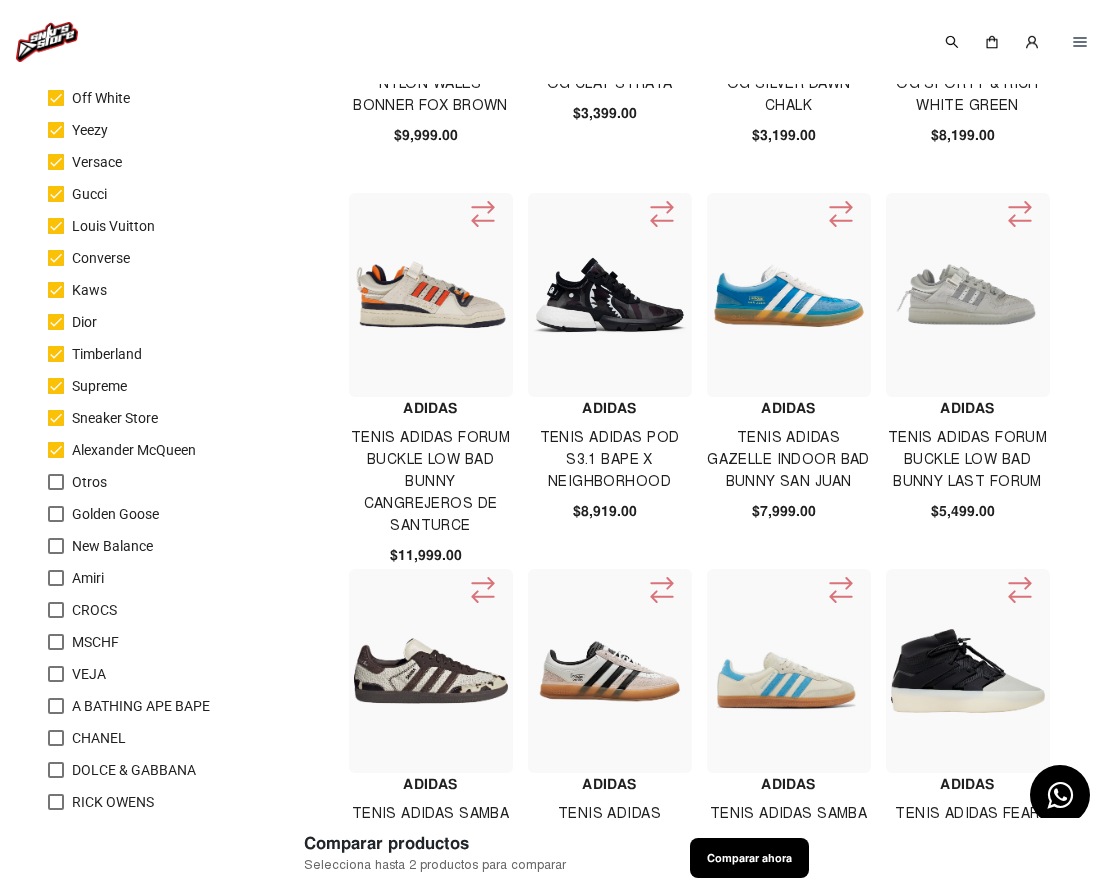 scroll, scrollTop: 472, scrollLeft: 0, axis: vertical 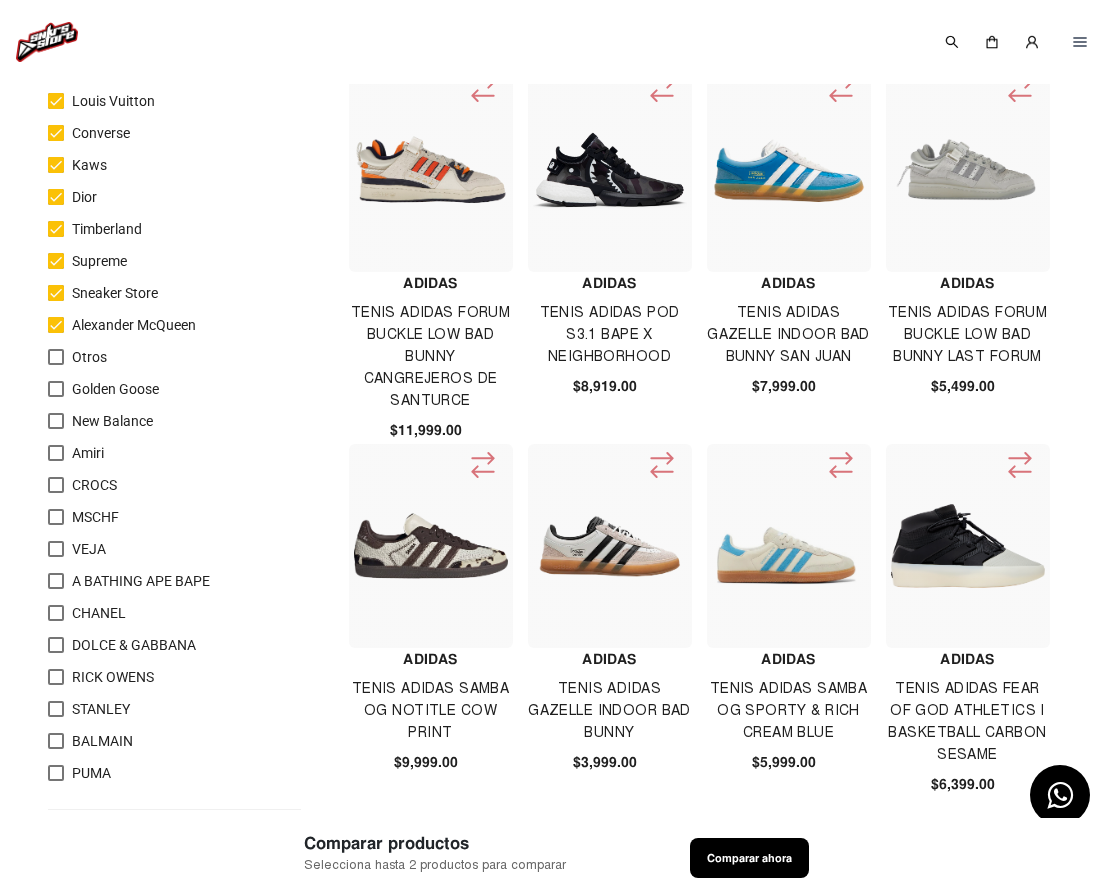 click at bounding box center [56, 389] 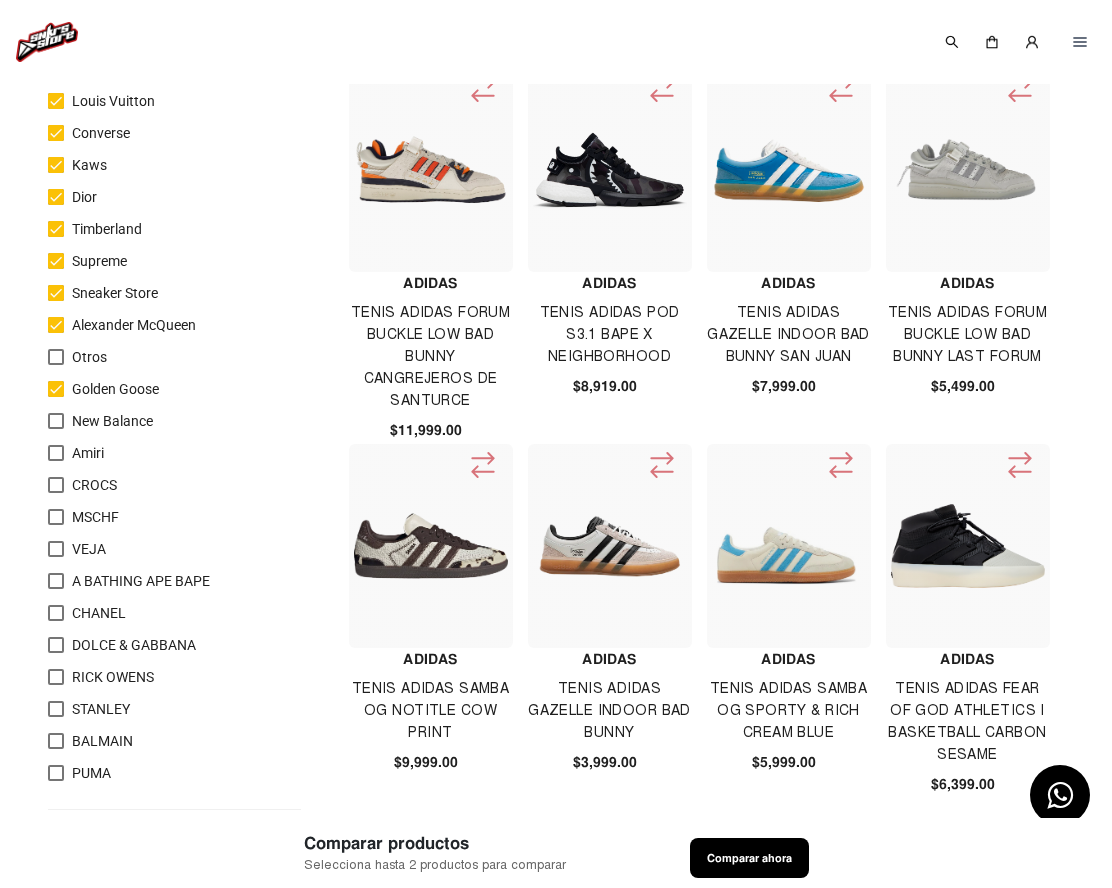 click at bounding box center [56, 421] 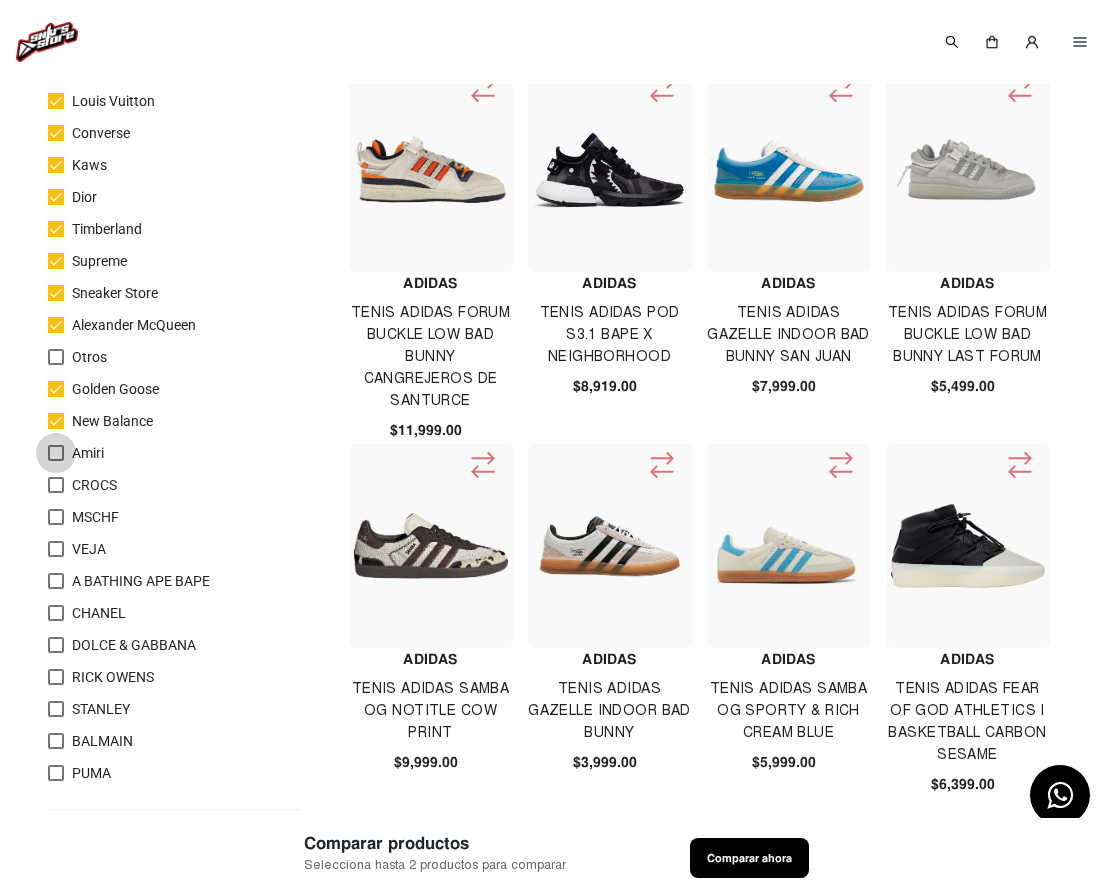click at bounding box center (56, 453) 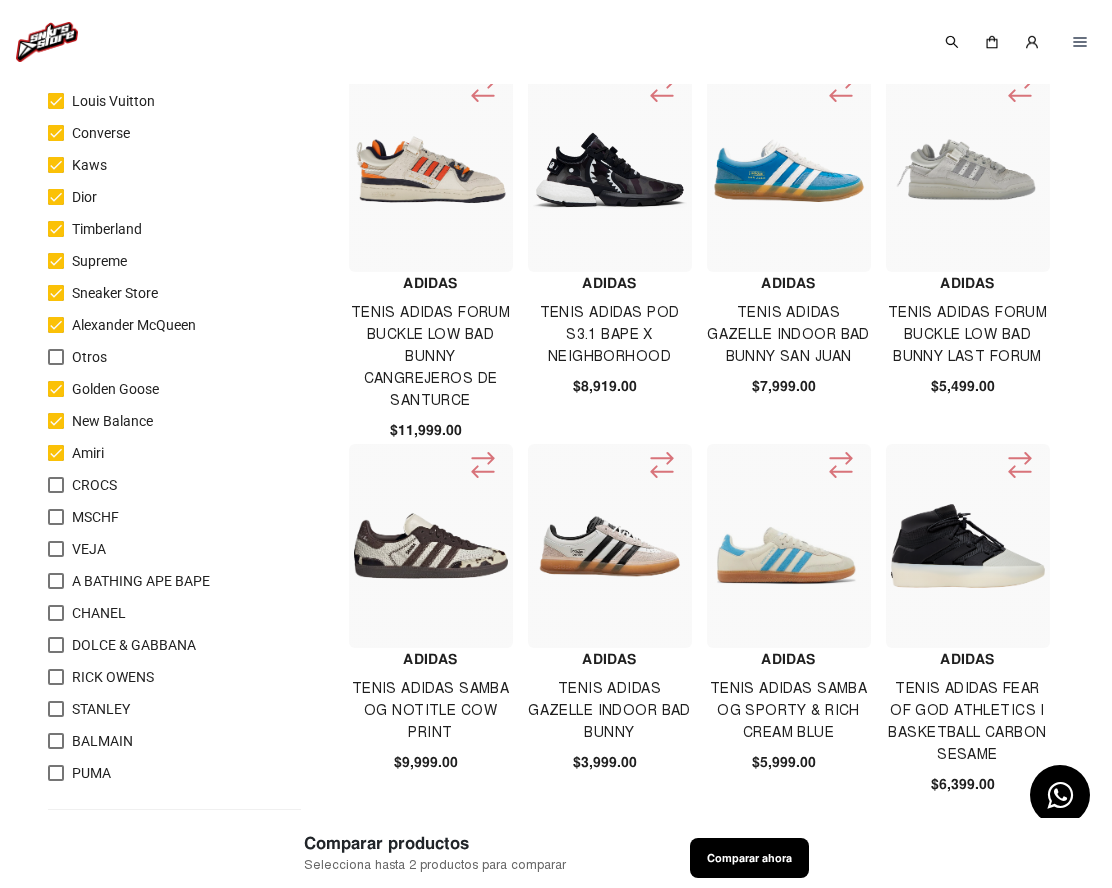 drag, startPoint x: 54, startPoint y: 482, endPoint x: 65, endPoint y: 519, distance: 38.600517 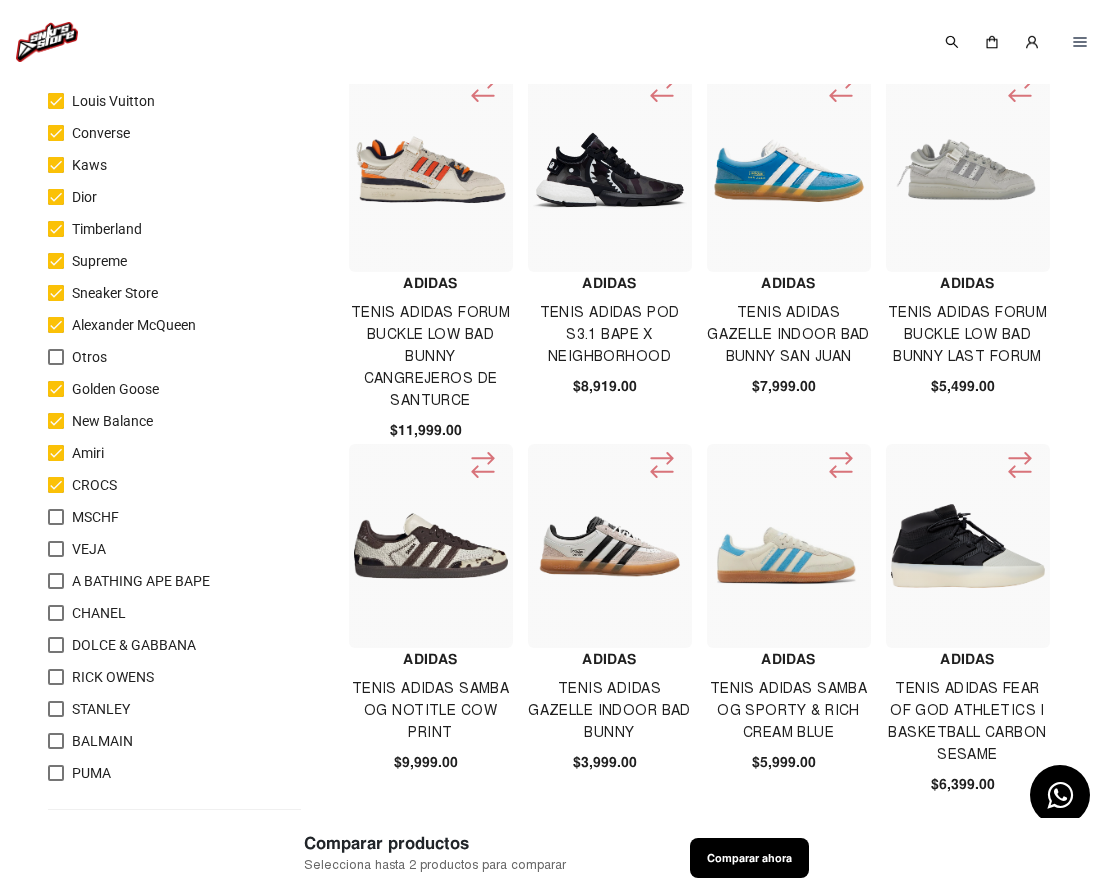 drag, startPoint x: 58, startPoint y: 523, endPoint x: 62, endPoint y: 535, distance: 12.649111 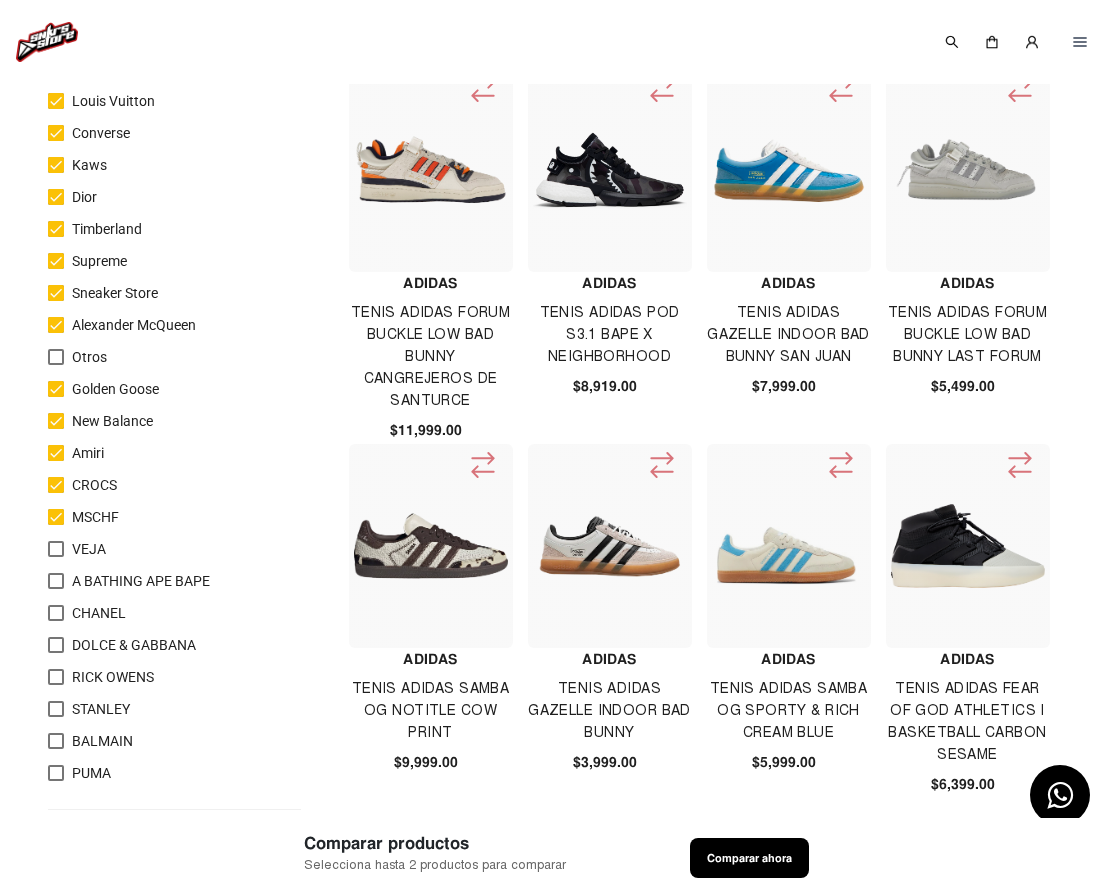 click on "VEJA" at bounding box center (77, 549) 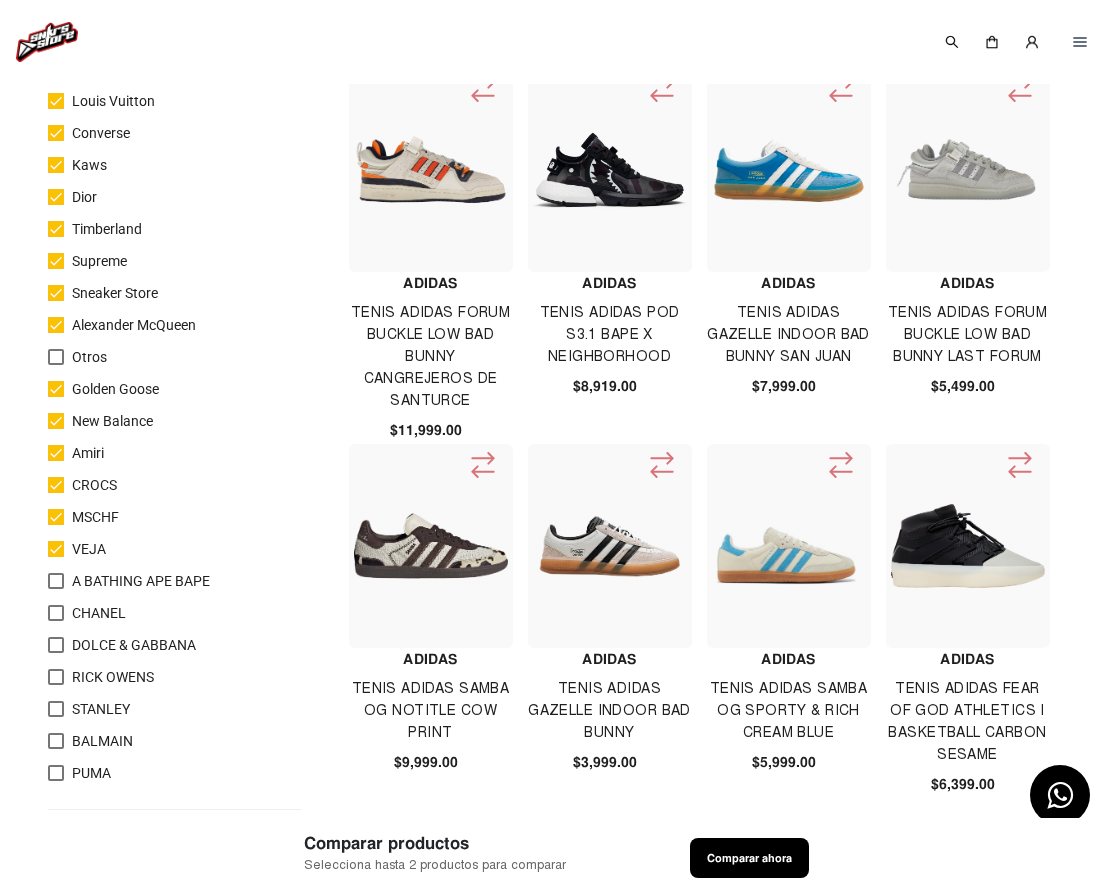 click on "A BATHING APE BAPE" at bounding box center (174, 585) 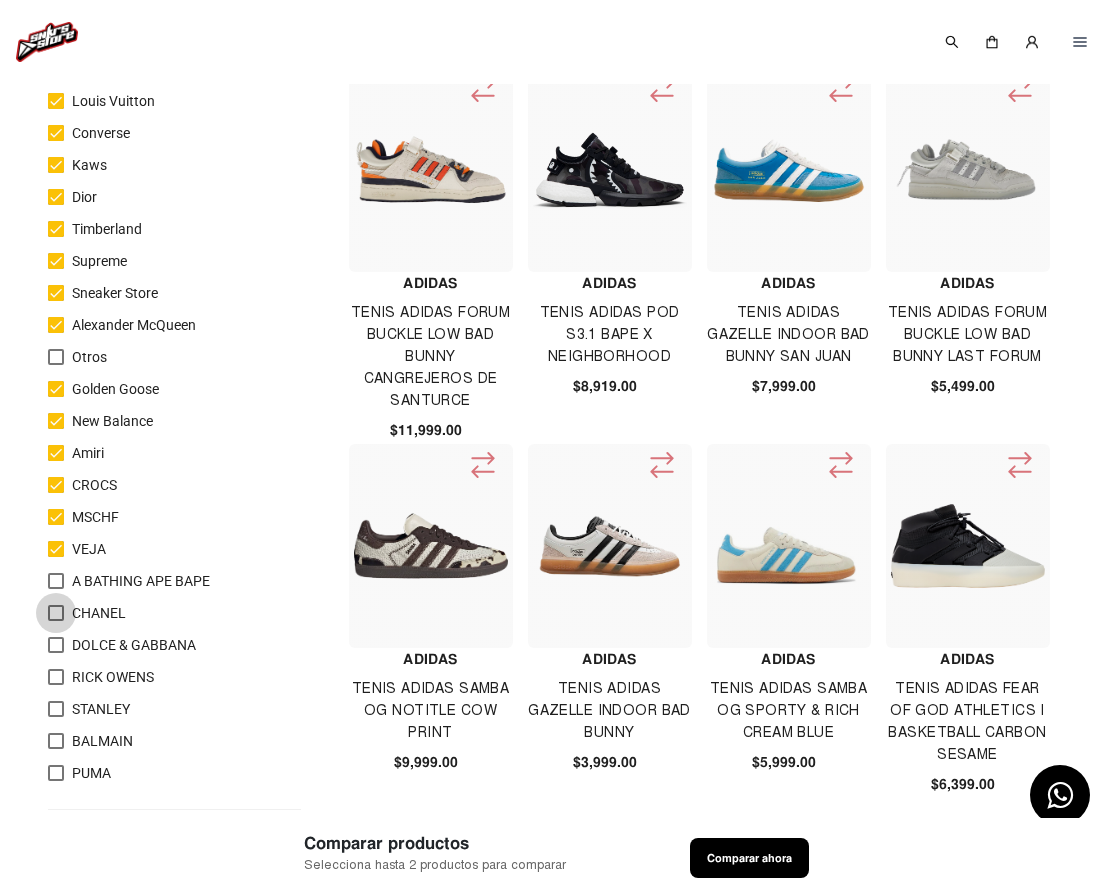 click at bounding box center (56, 613) 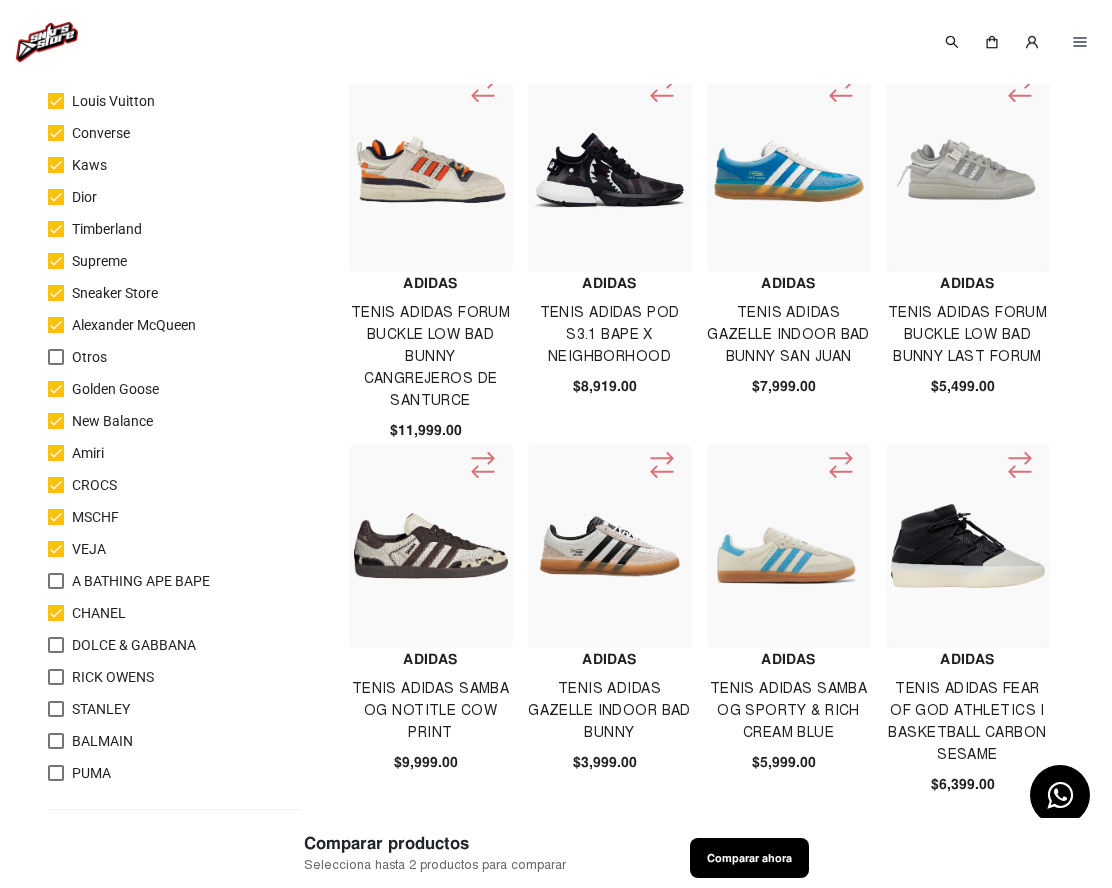 click at bounding box center [56, 581] 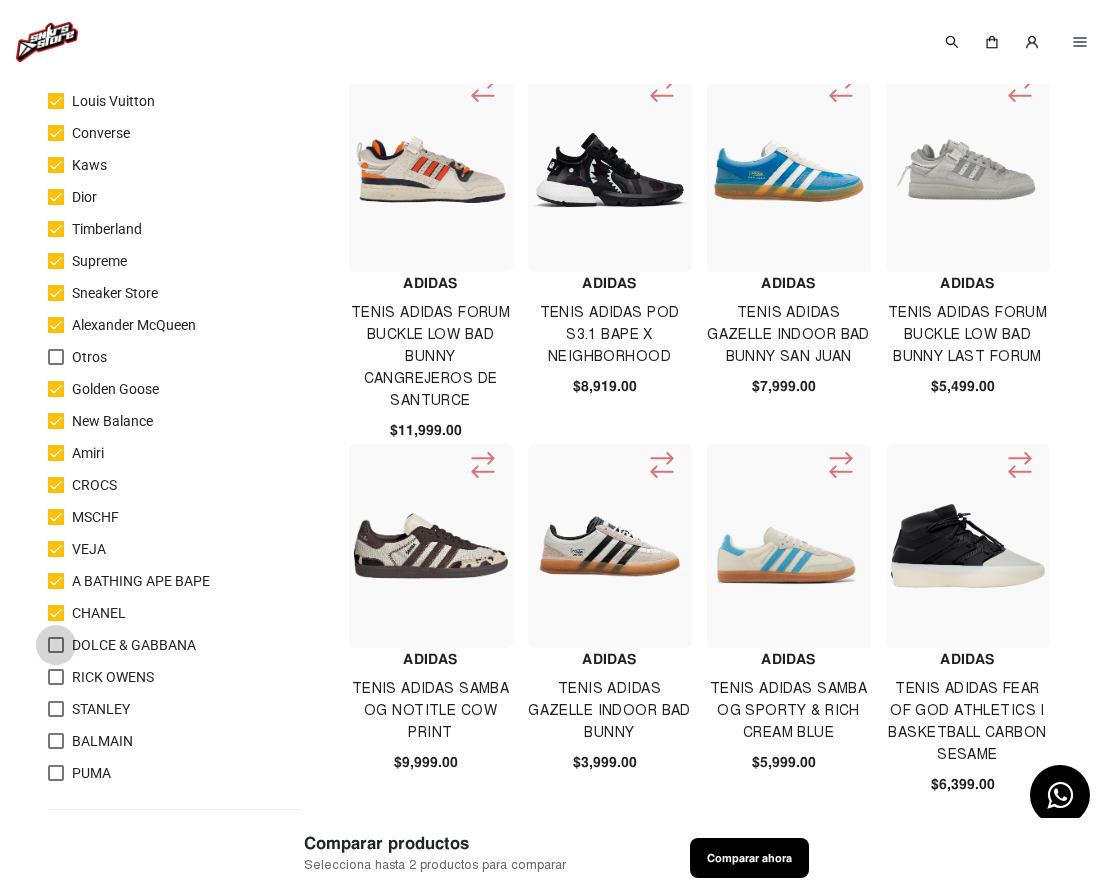 click at bounding box center (56, 645) 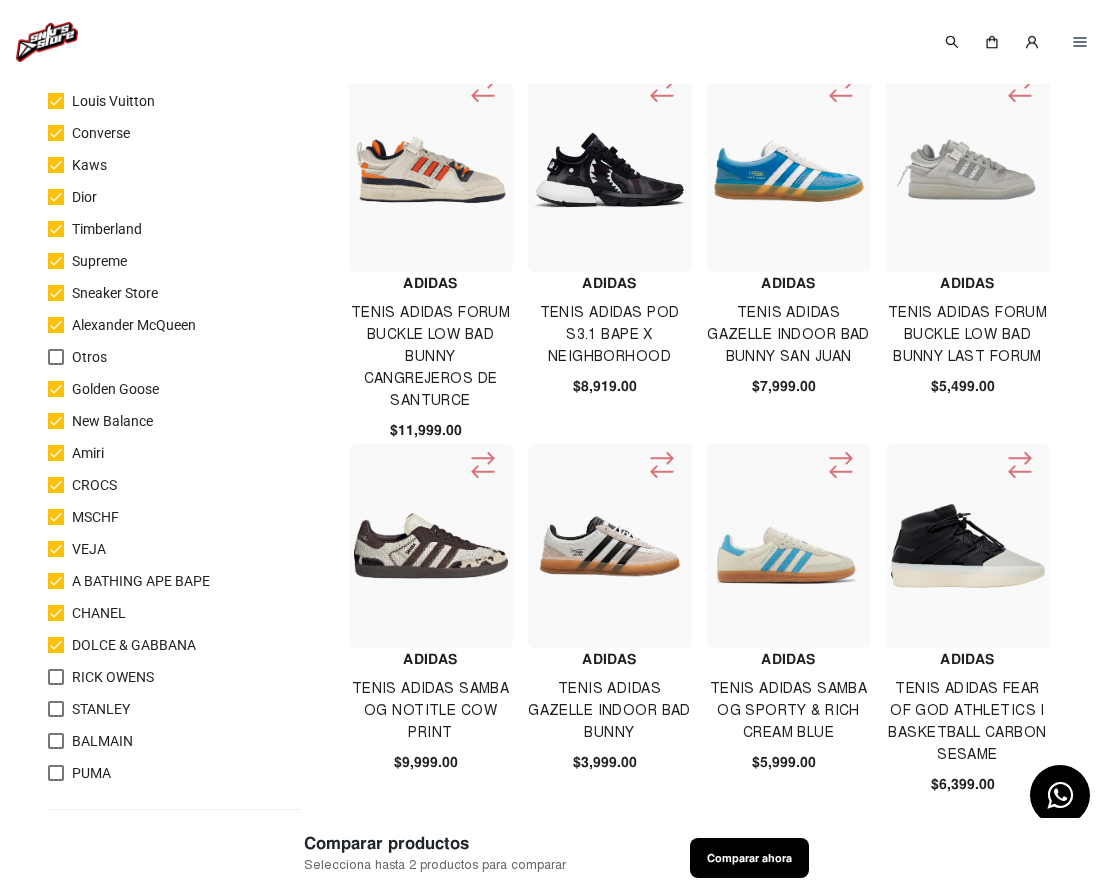 click on "RICK OWENS" at bounding box center [101, 677] 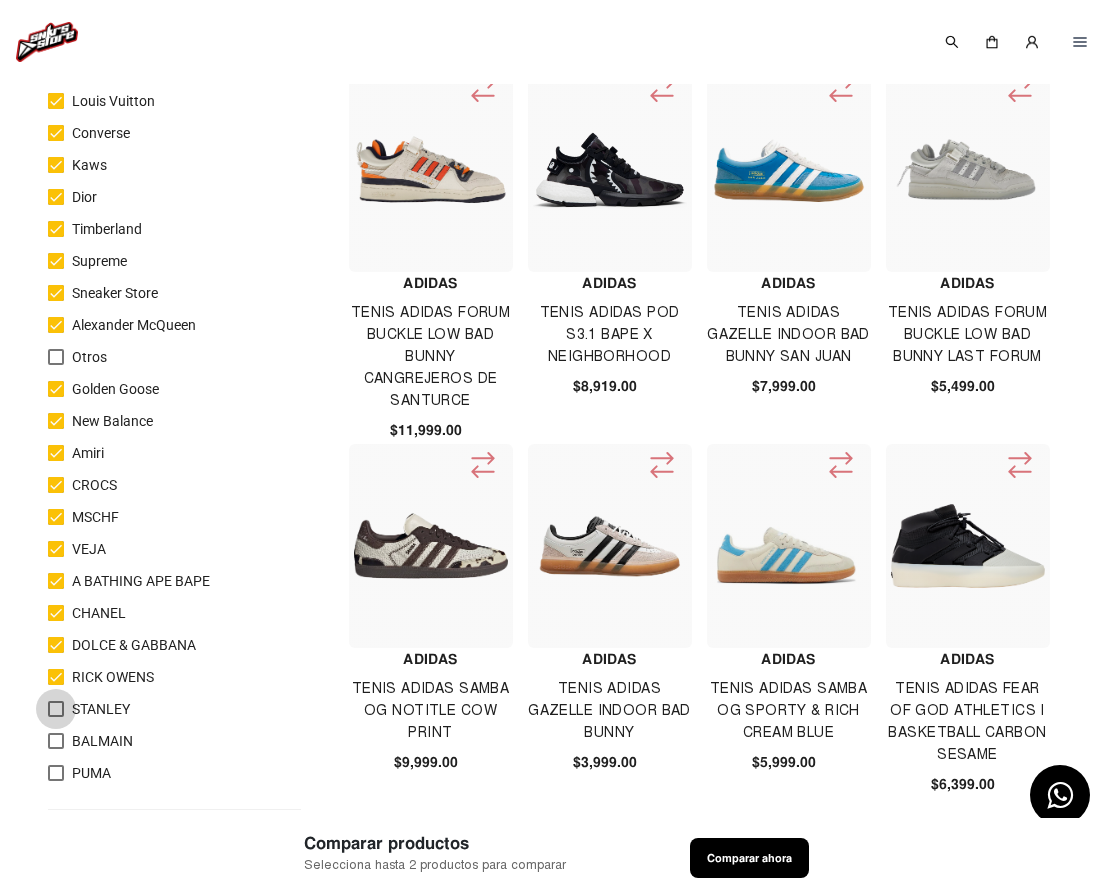 drag, startPoint x: 57, startPoint y: 701, endPoint x: 59, endPoint y: 715, distance: 14.142136 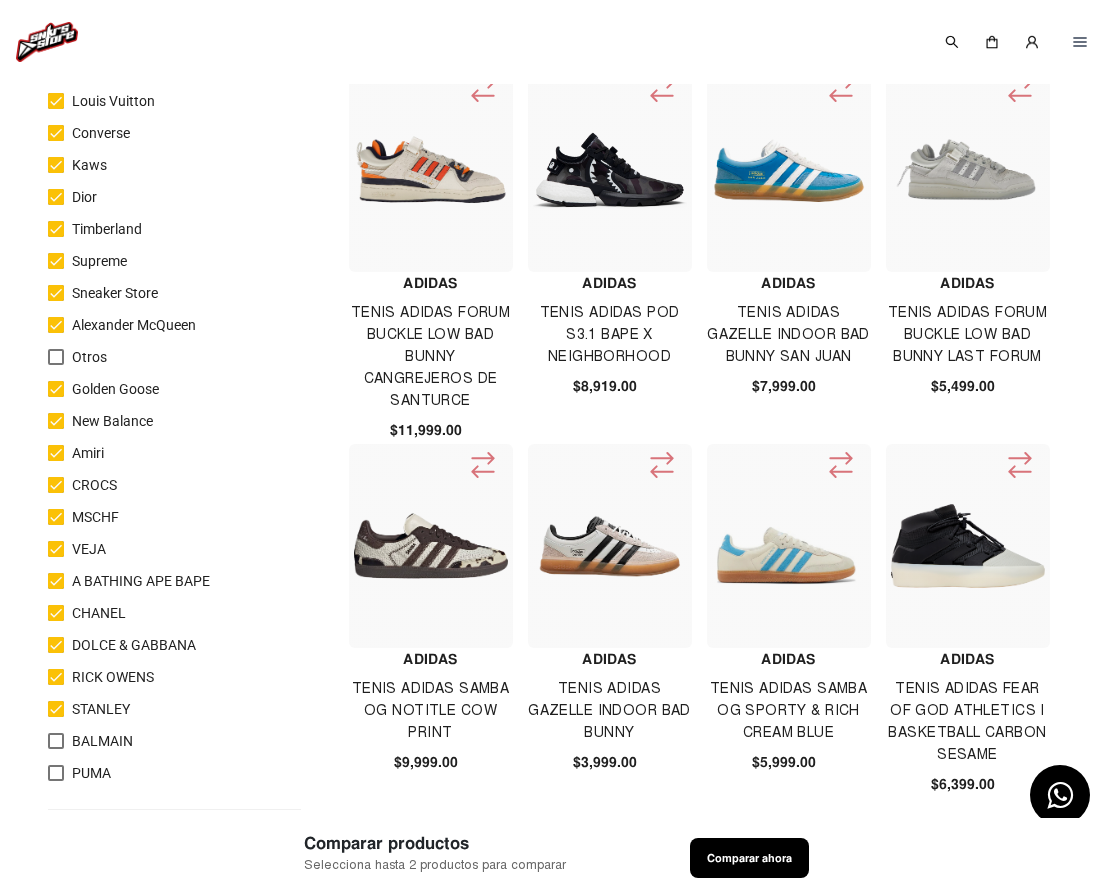 click at bounding box center (56, 741) 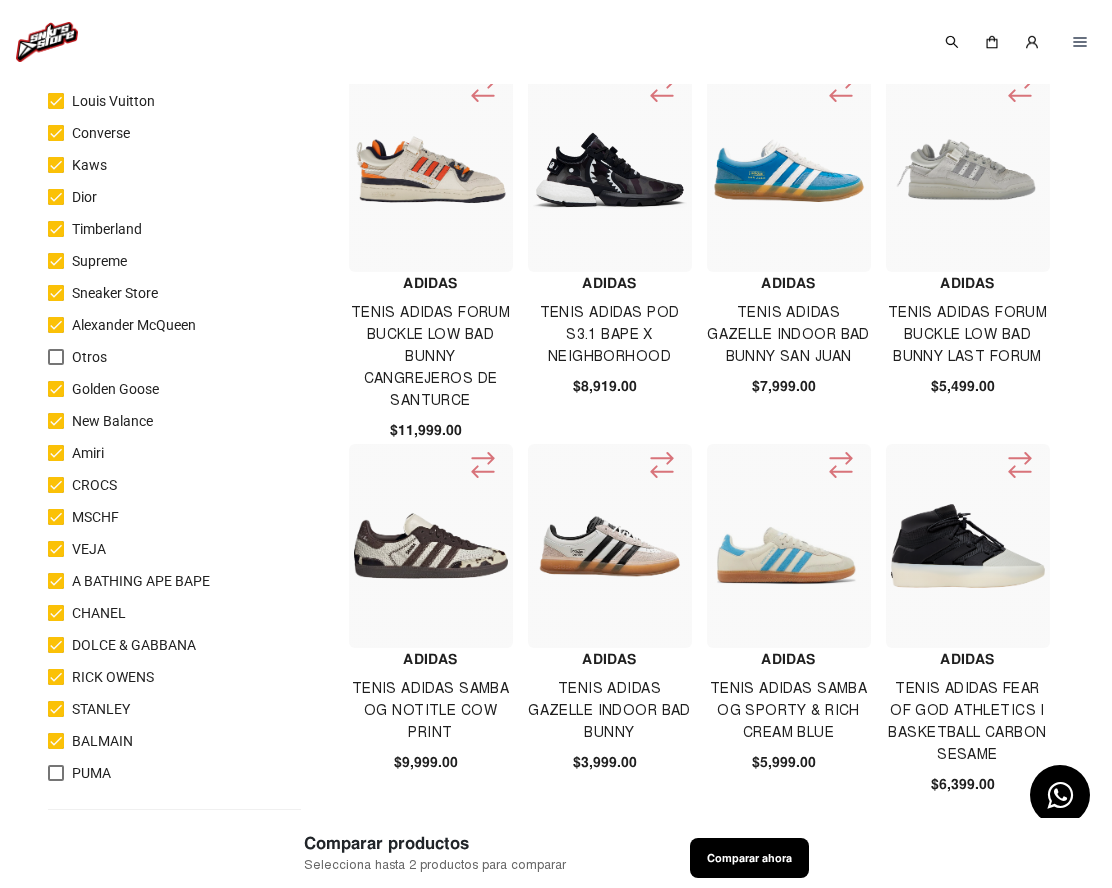 click at bounding box center [56, 773] 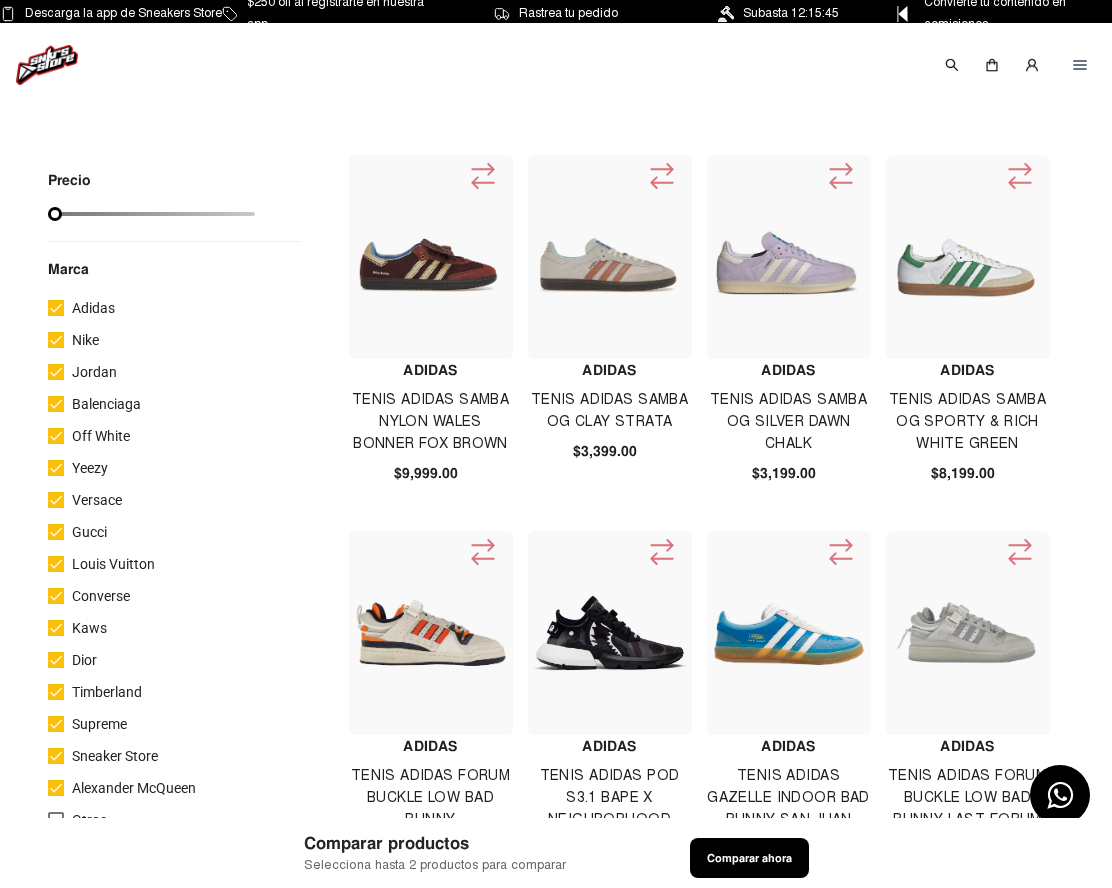 scroll, scrollTop: 0, scrollLeft: 0, axis: both 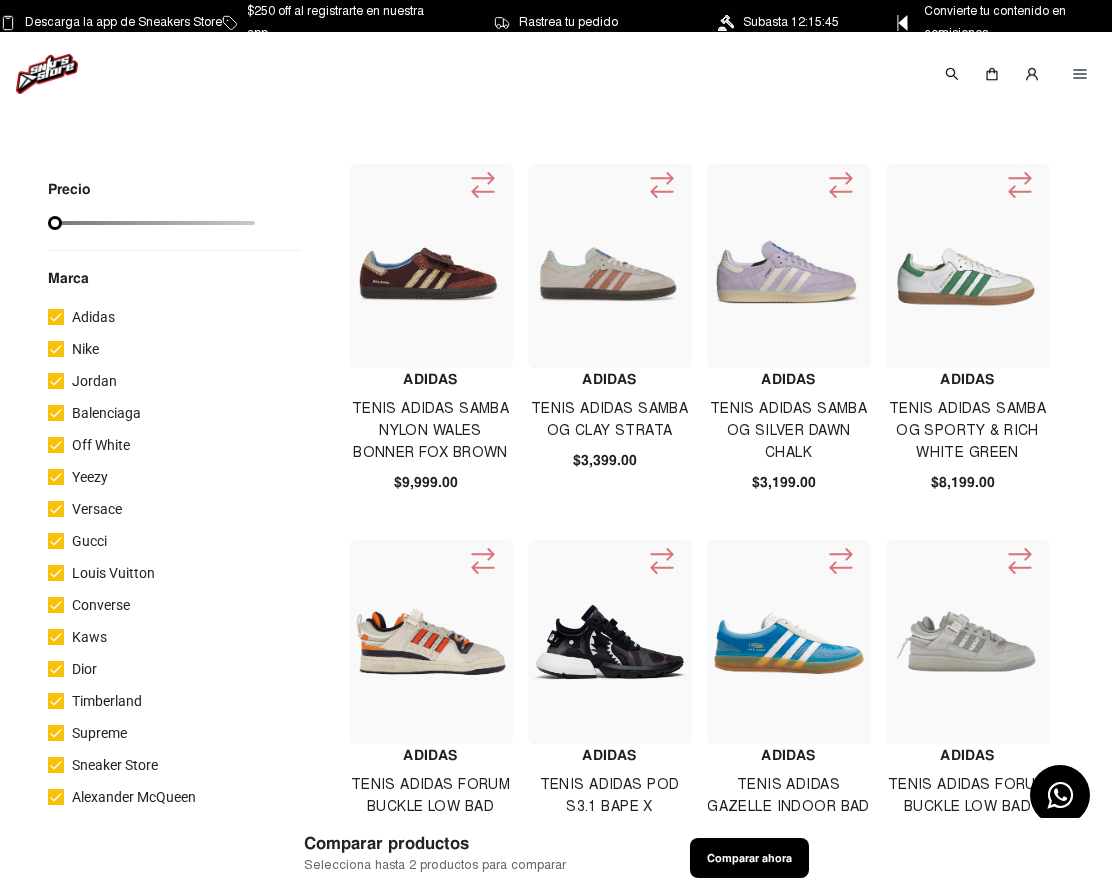 click 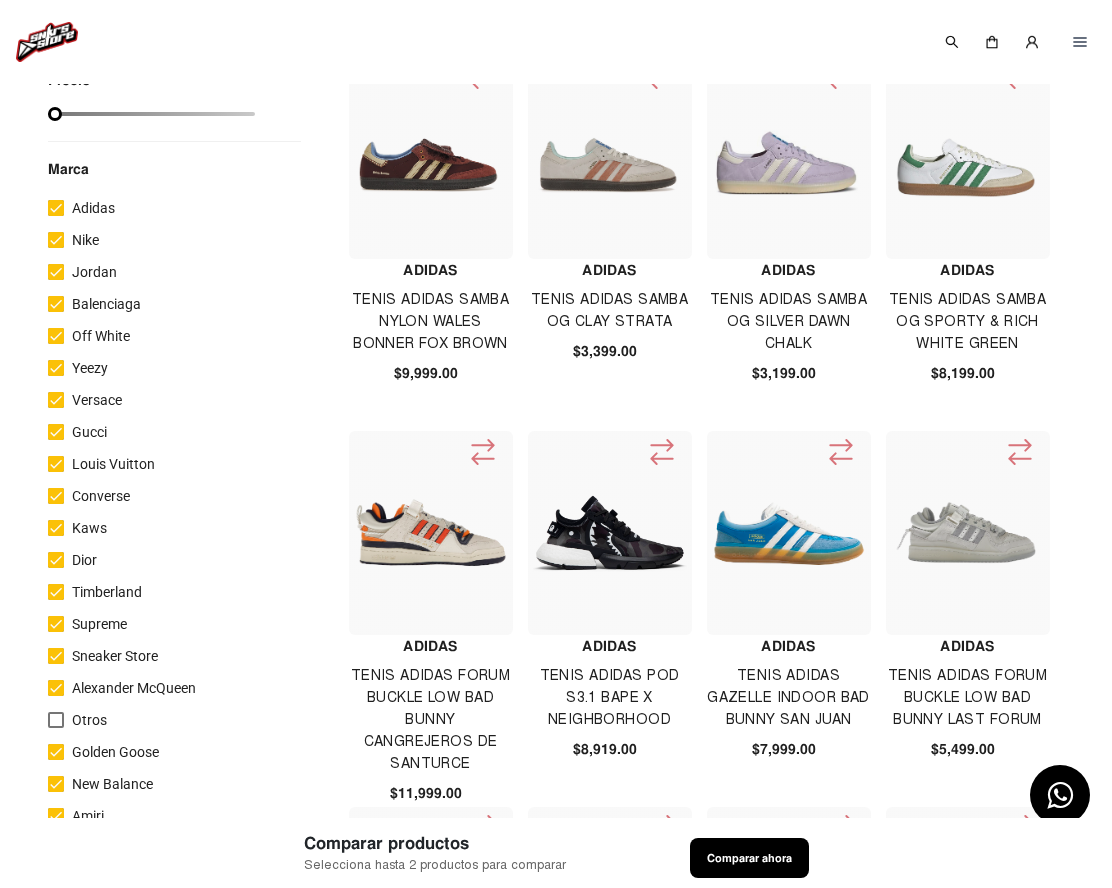 scroll, scrollTop: 388, scrollLeft: 0, axis: vertical 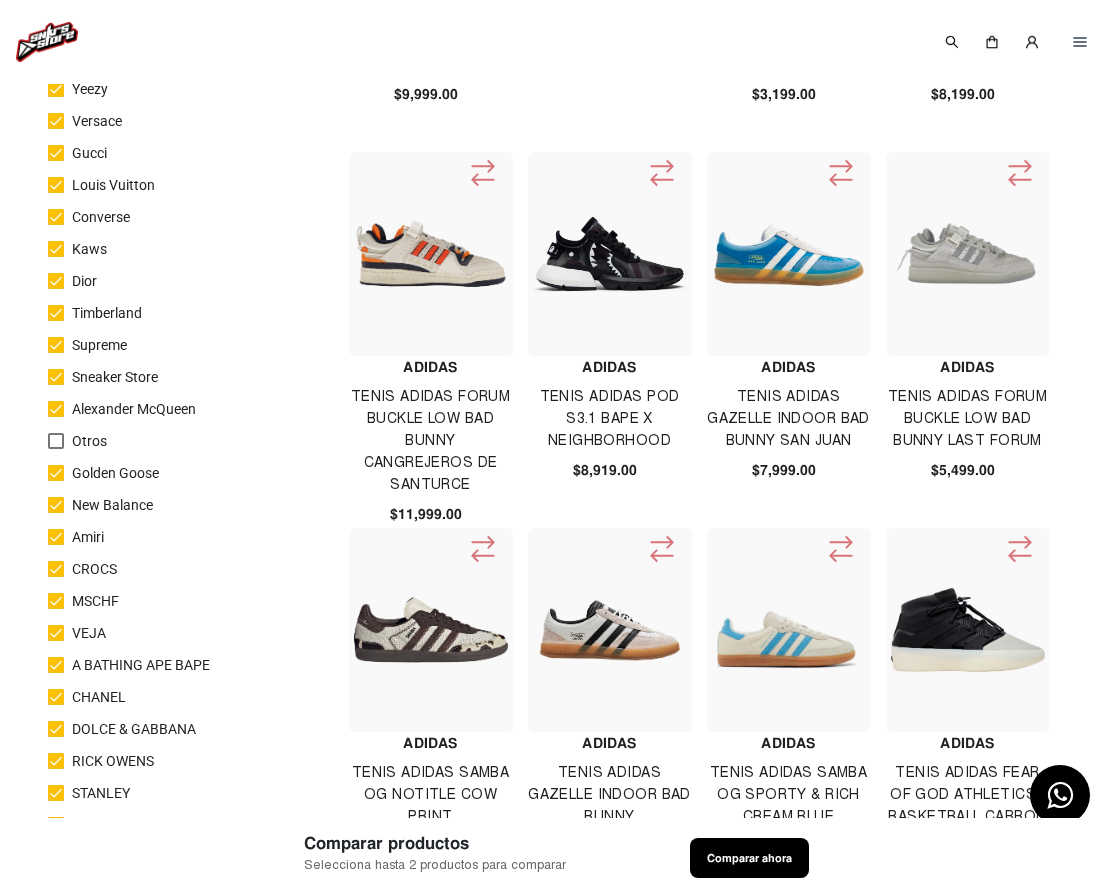 click 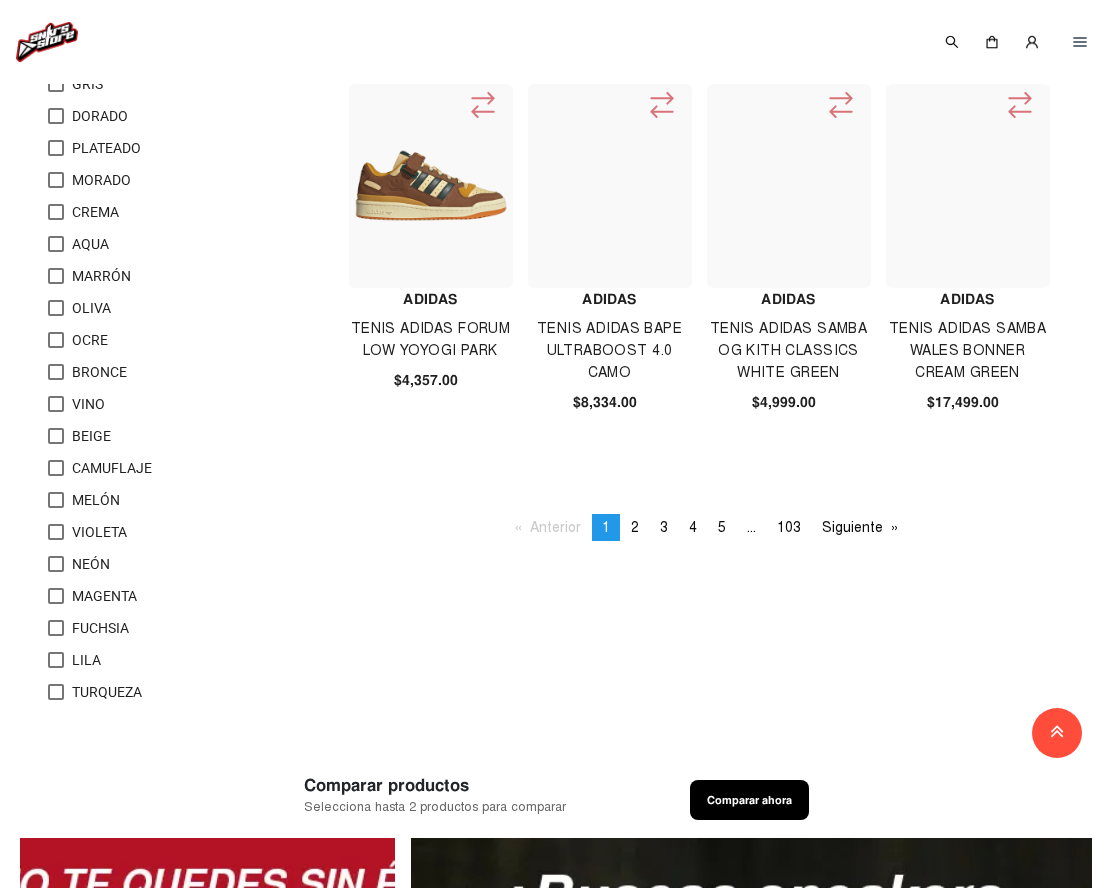 scroll, scrollTop: 1593, scrollLeft: 0, axis: vertical 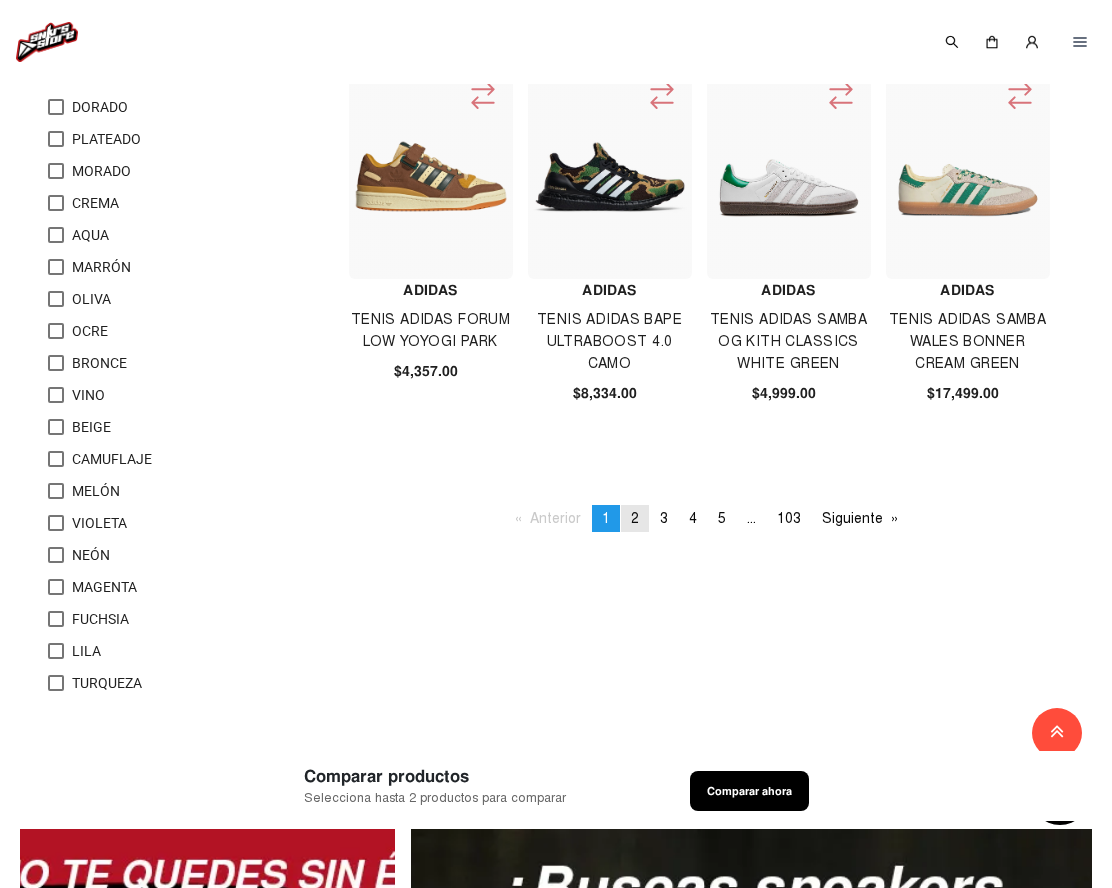 click on "2" 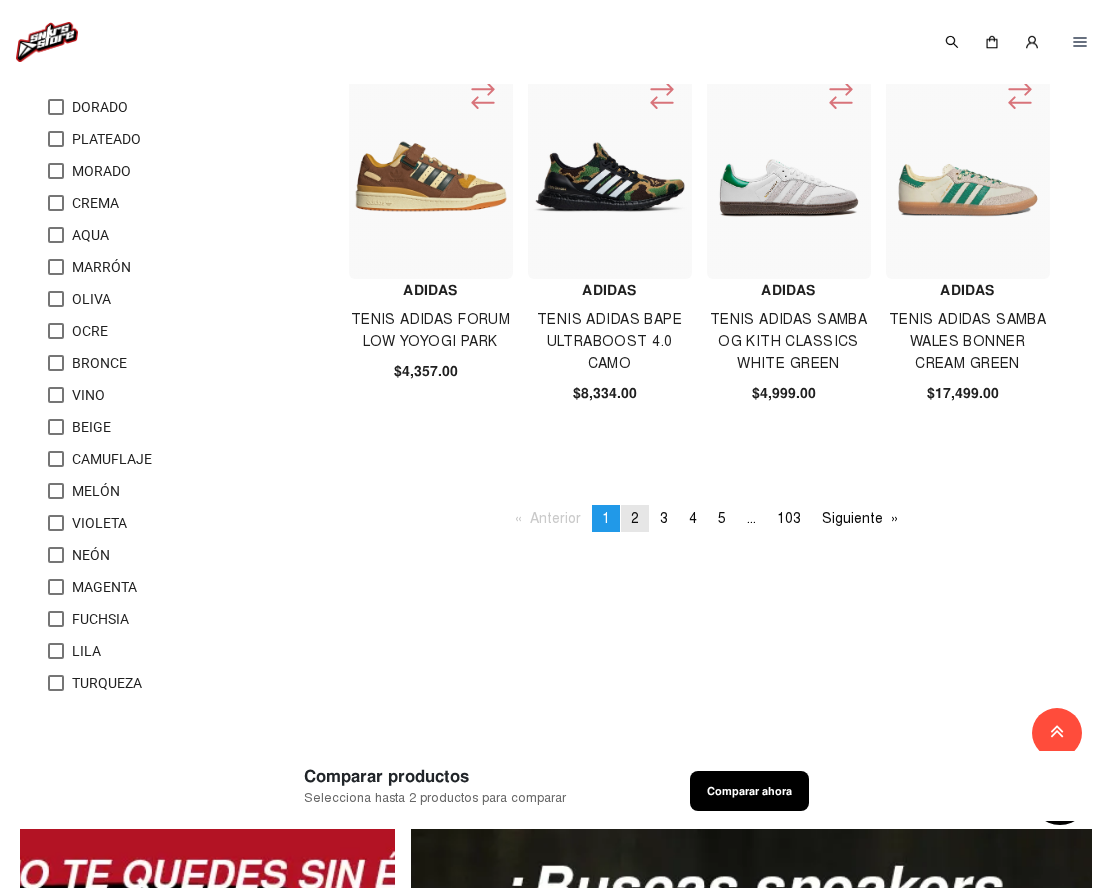 click on "page  2" 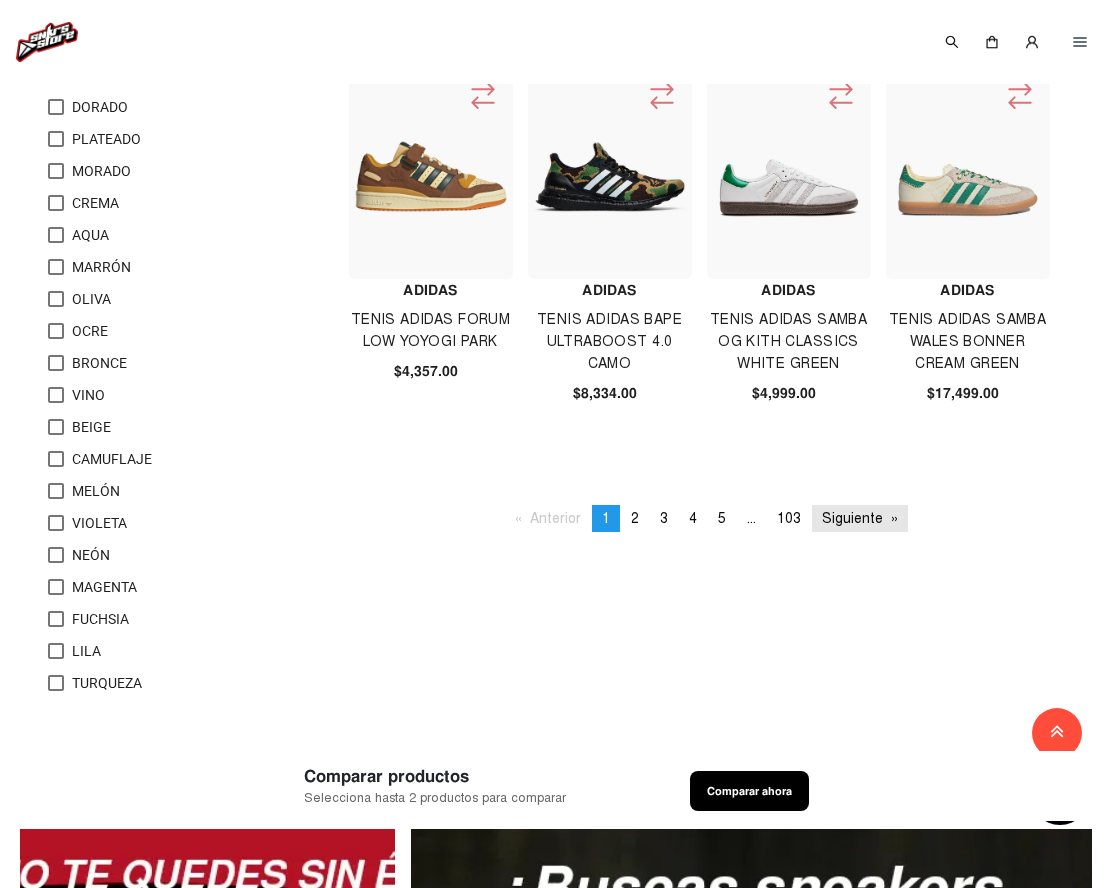 click on "Siguiente  page" 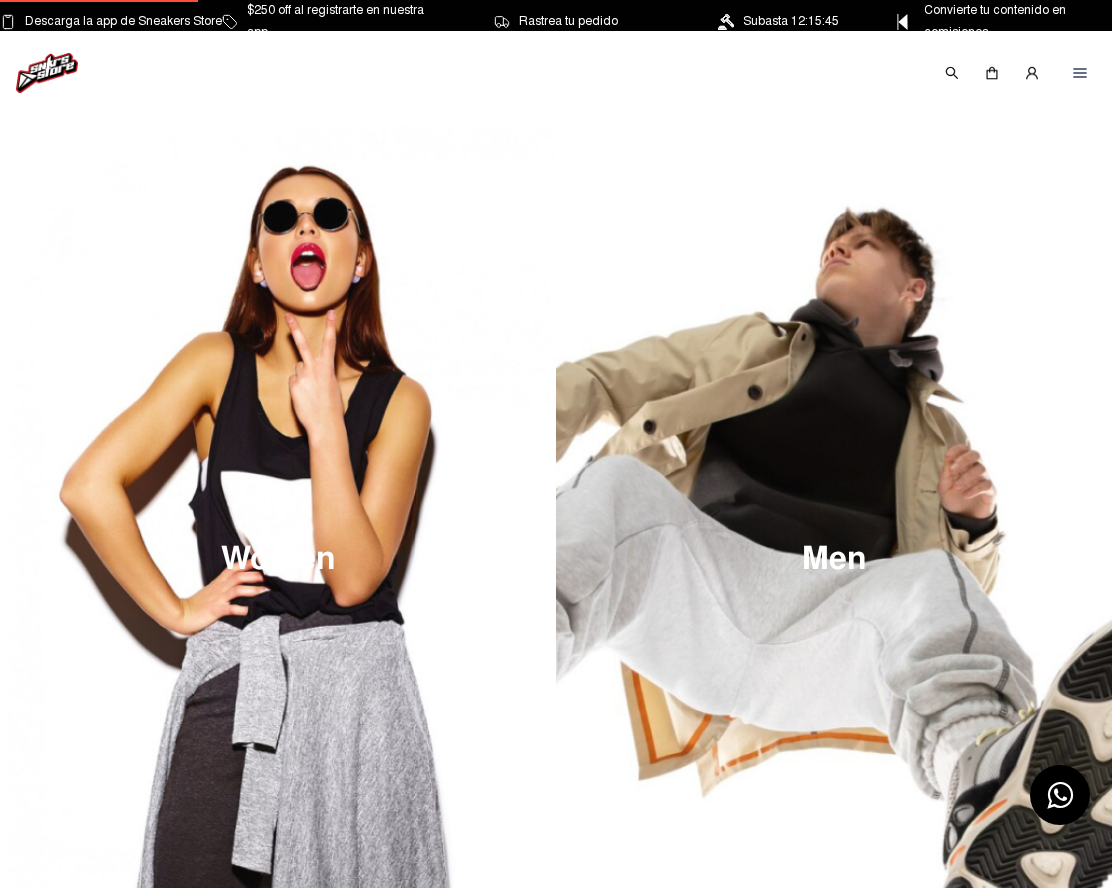 scroll, scrollTop: 0, scrollLeft: 0, axis: both 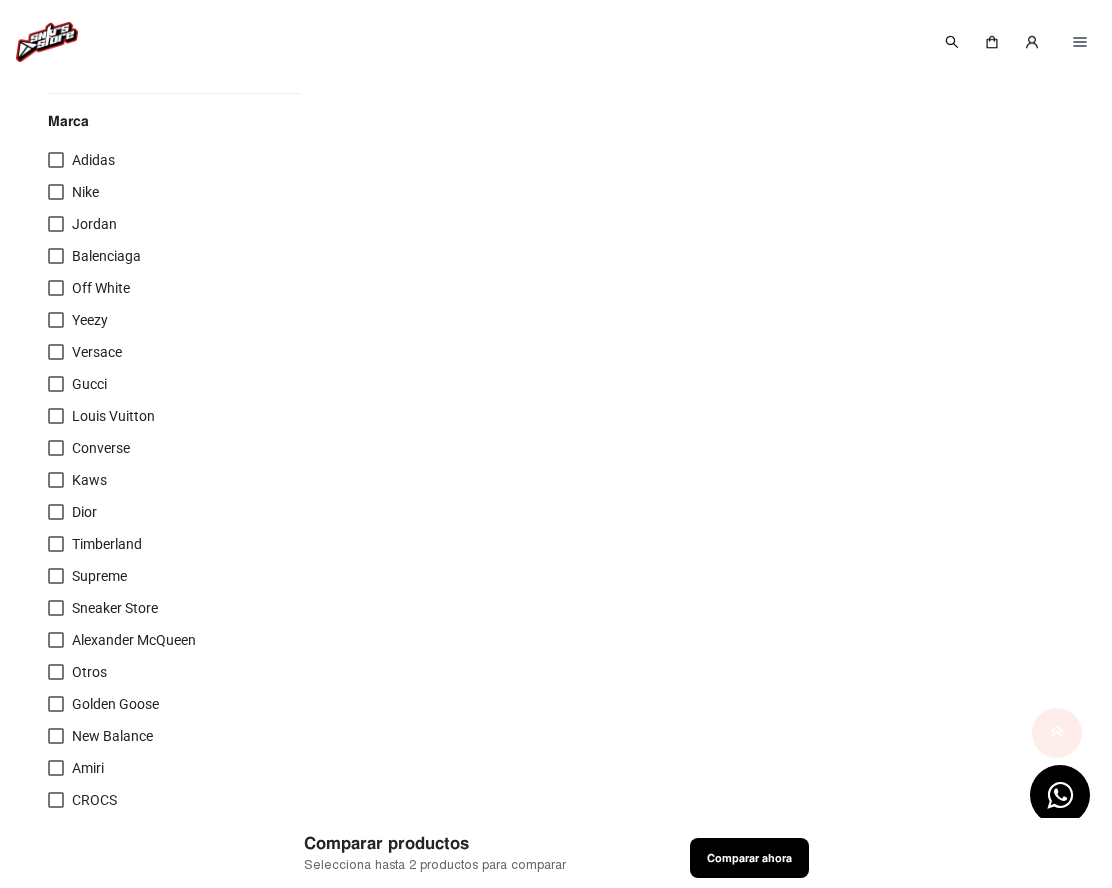 click at bounding box center (56, 224) 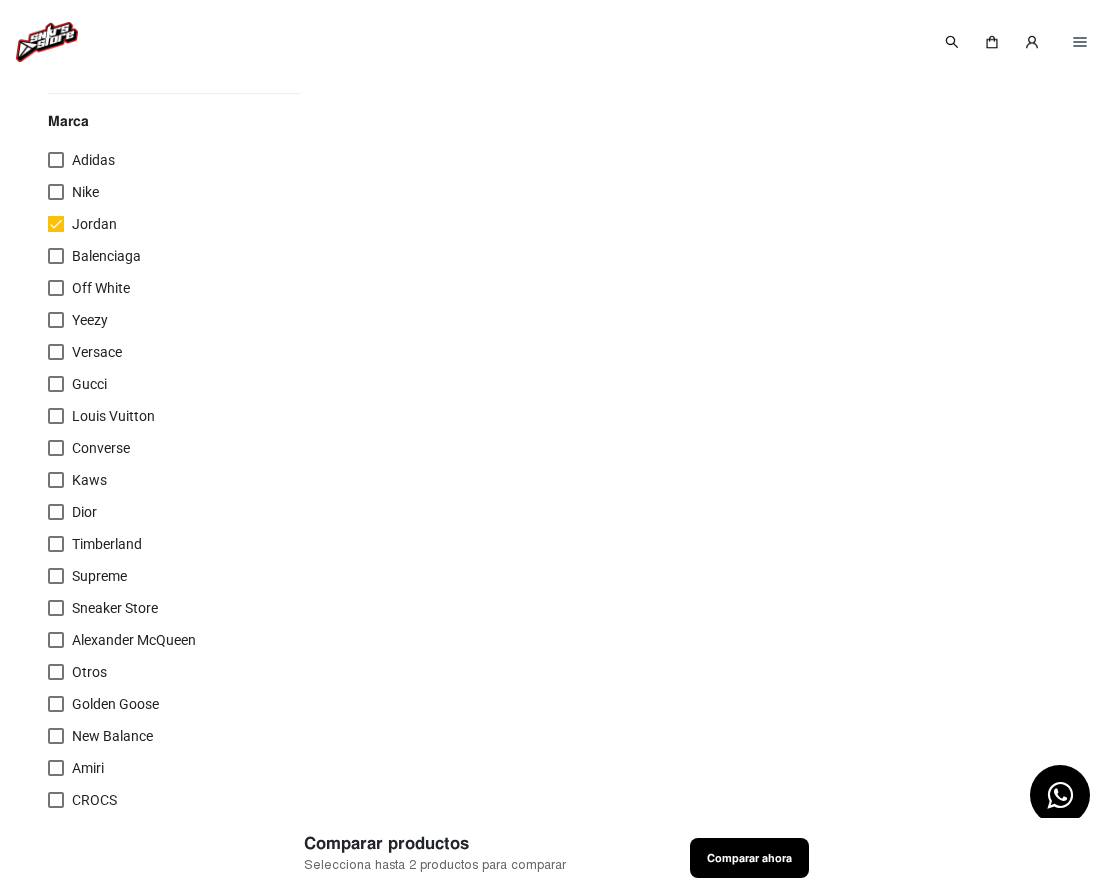 click on "Nike" at bounding box center [174, 196] 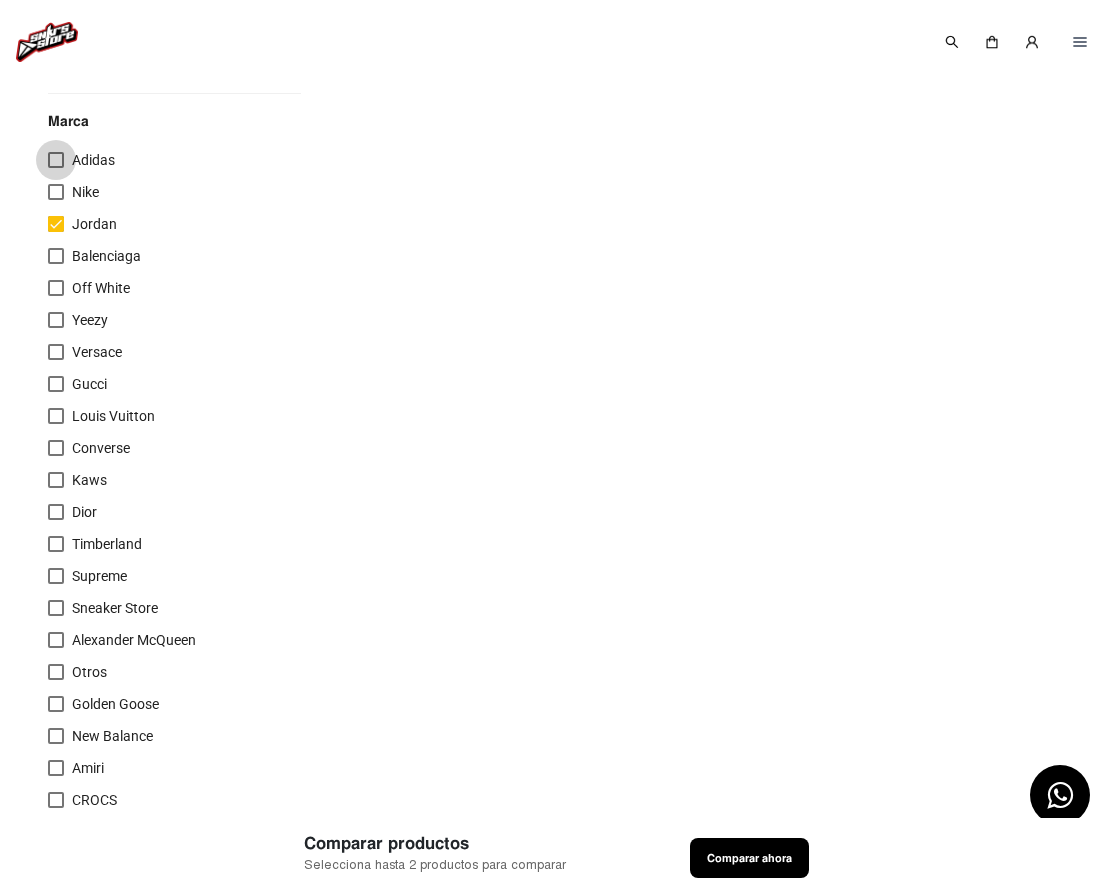 click at bounding box center (56, 160) 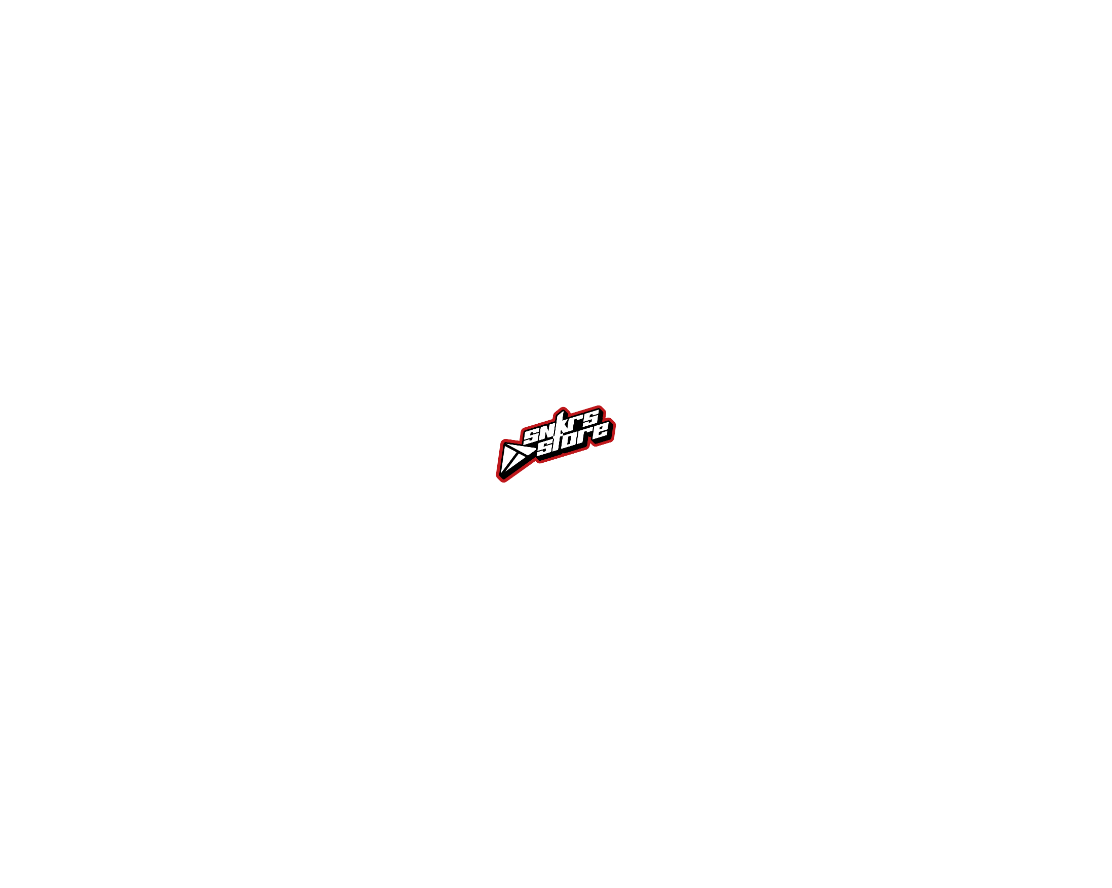 scroll, scrollTop: 0, scrollLeft: 0, axis: both 